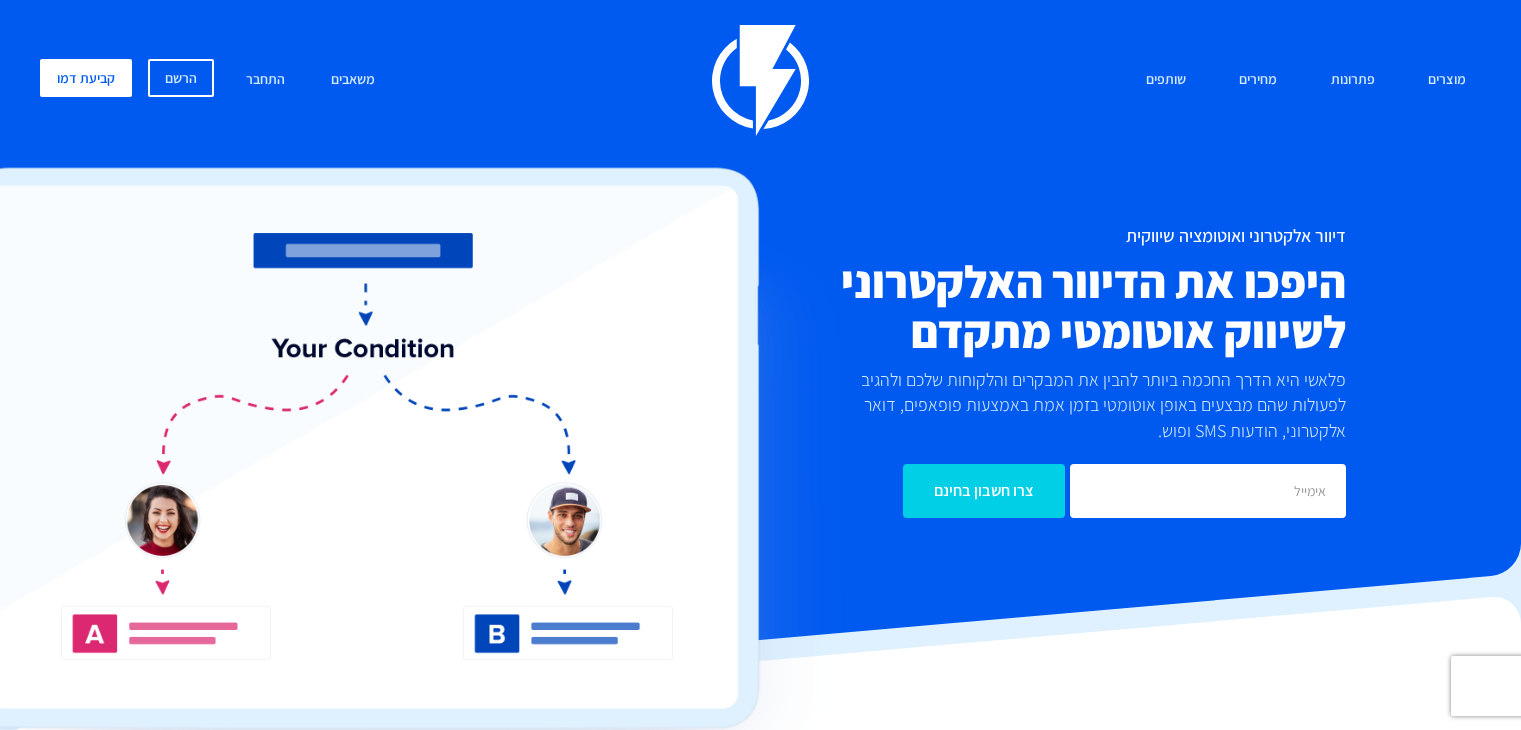 scroll, scrollTop: 0, scrollLeft: -4, axis: horizontal 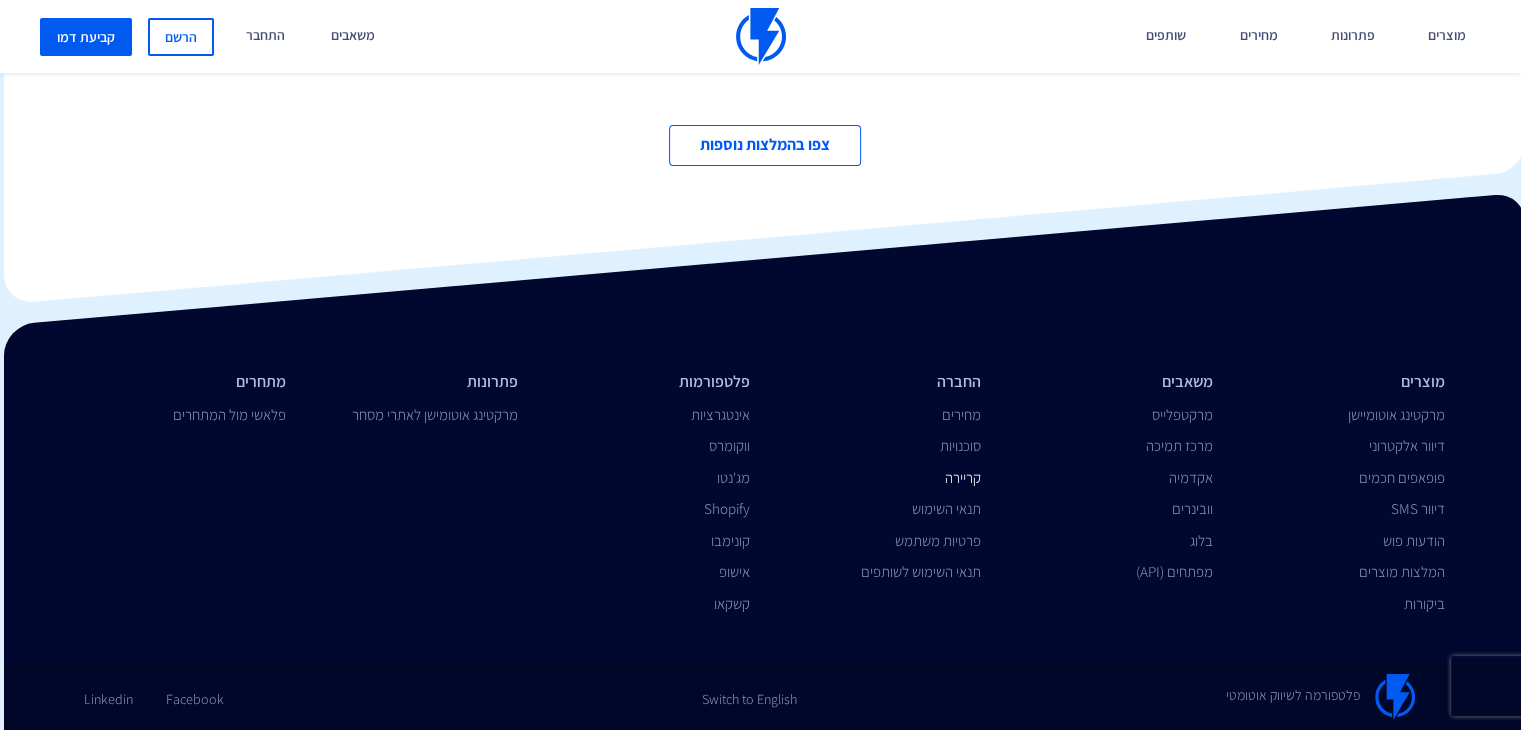click on "קריירה" at bounding box center [963, 477] 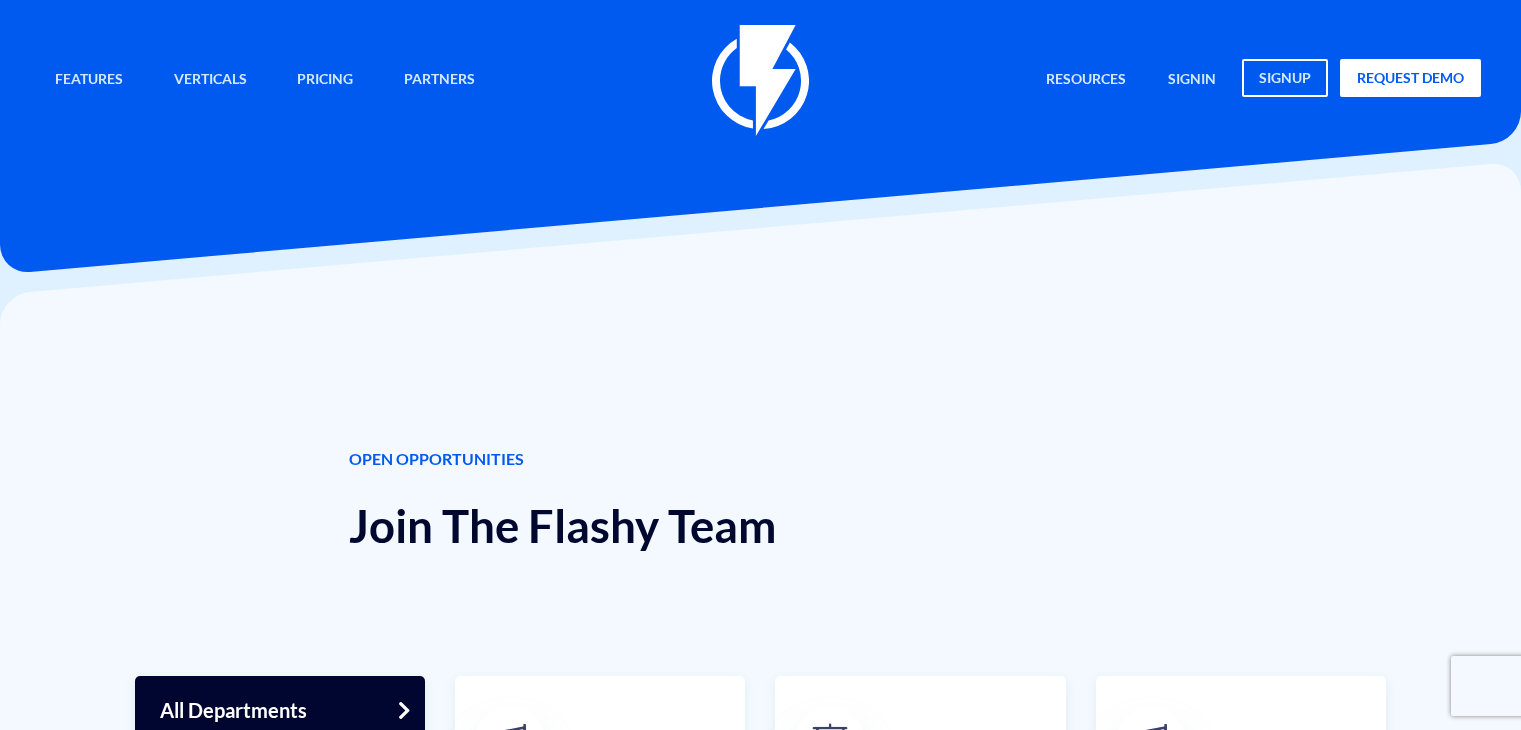 scroll, scrollTop: 0, scrollLeft: 0, axis: both 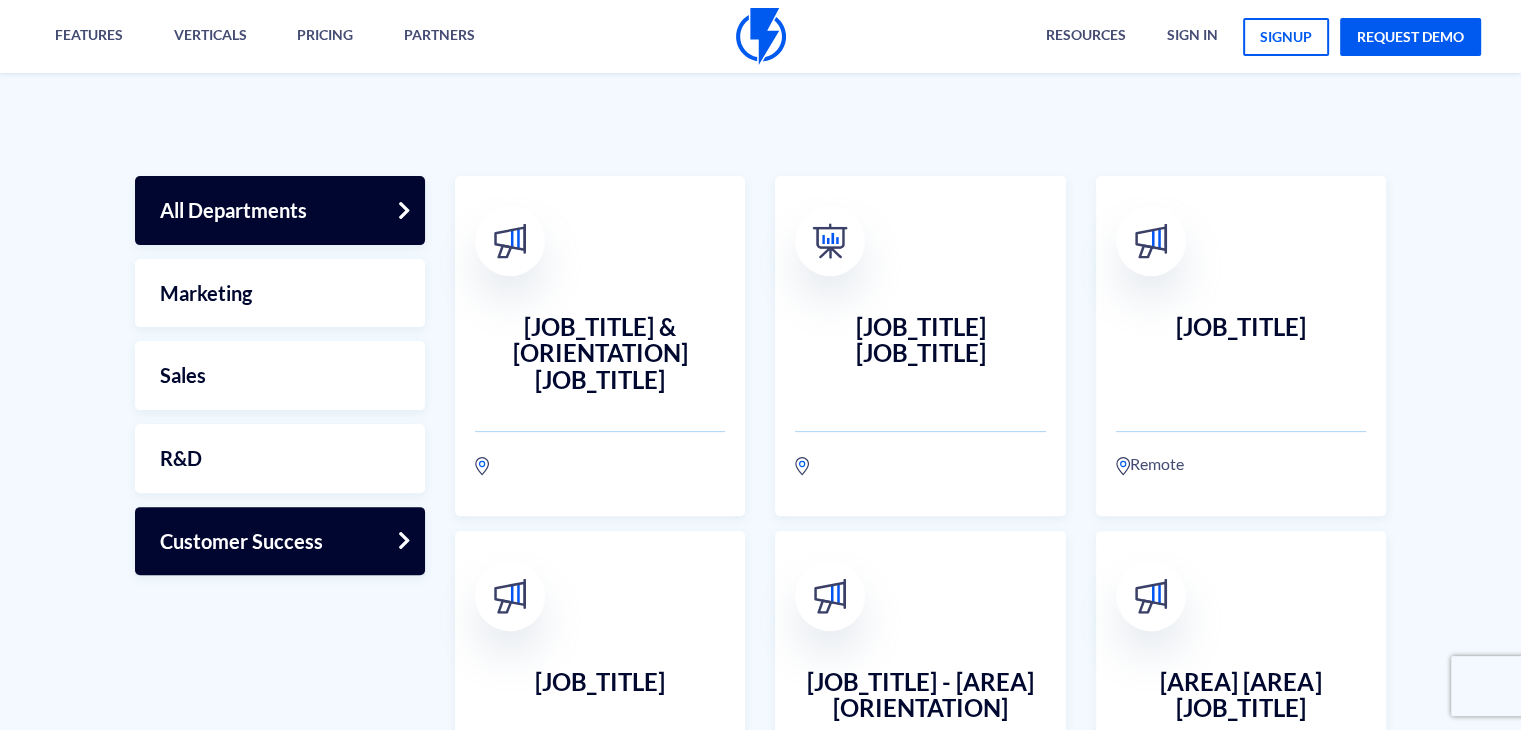 click on "Customer Success" at bounding box center [280, 541] 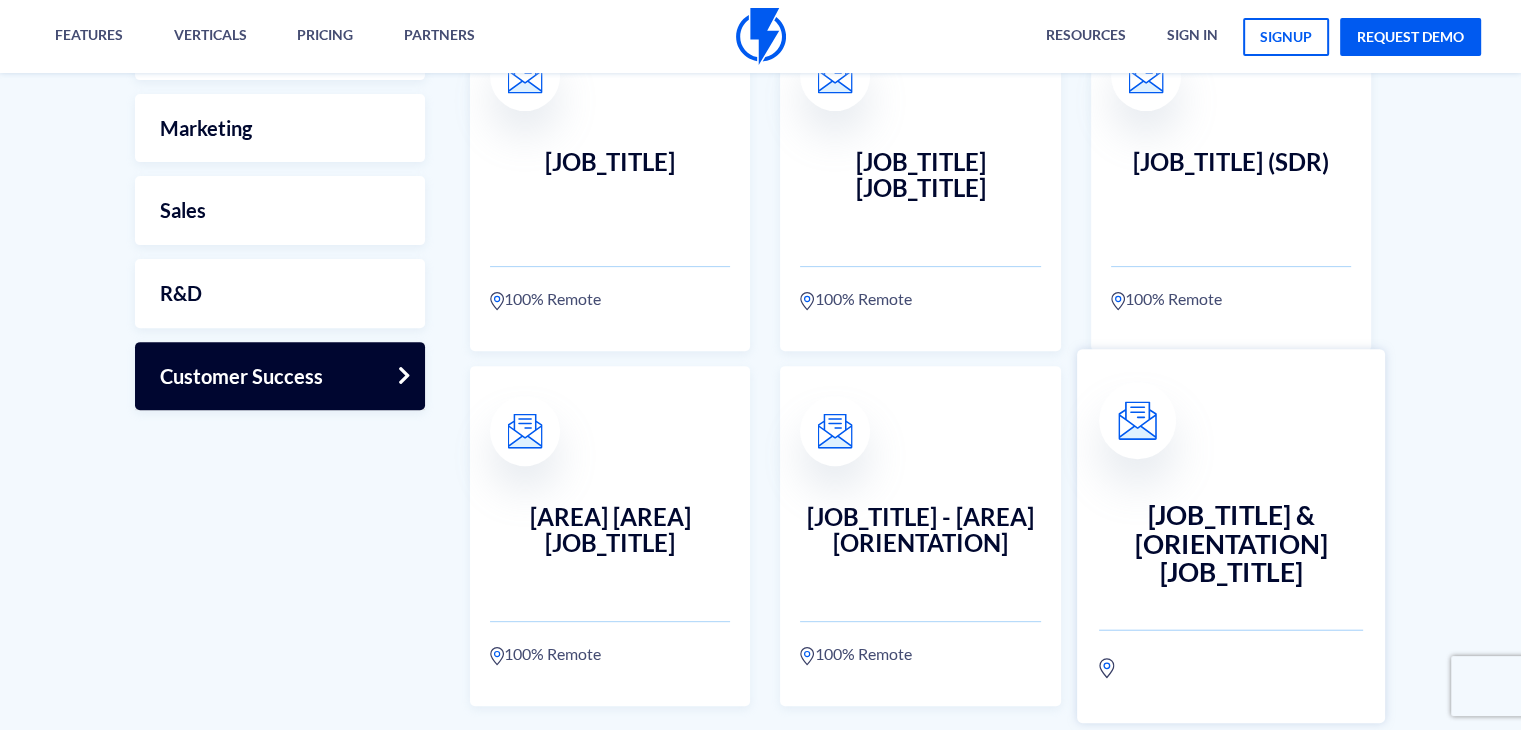 scroll, scrollTop: 700, scrollLeft: 0, axis: vertical 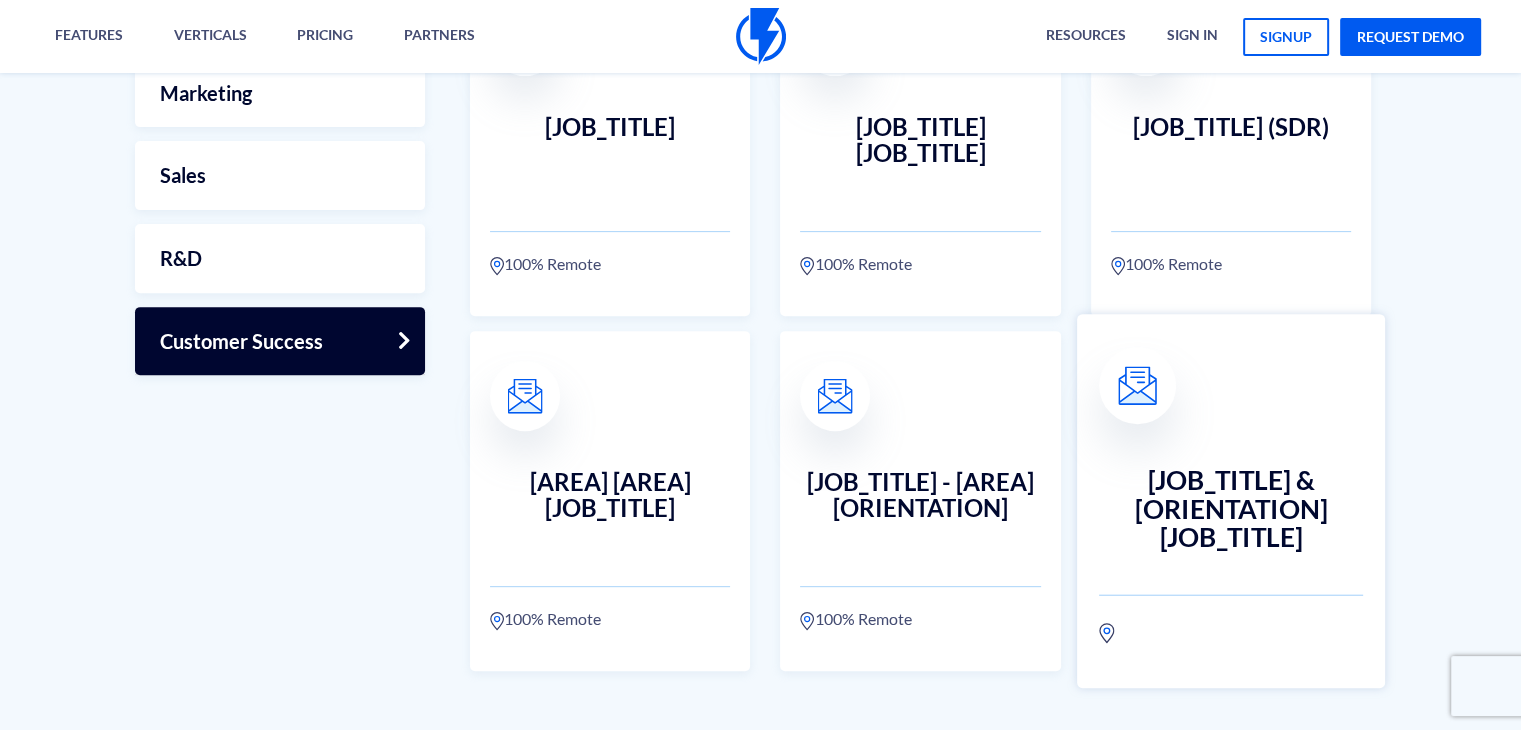 click on "Customer Success & Onboarding Specialist" at bounding box center [1231, 501] 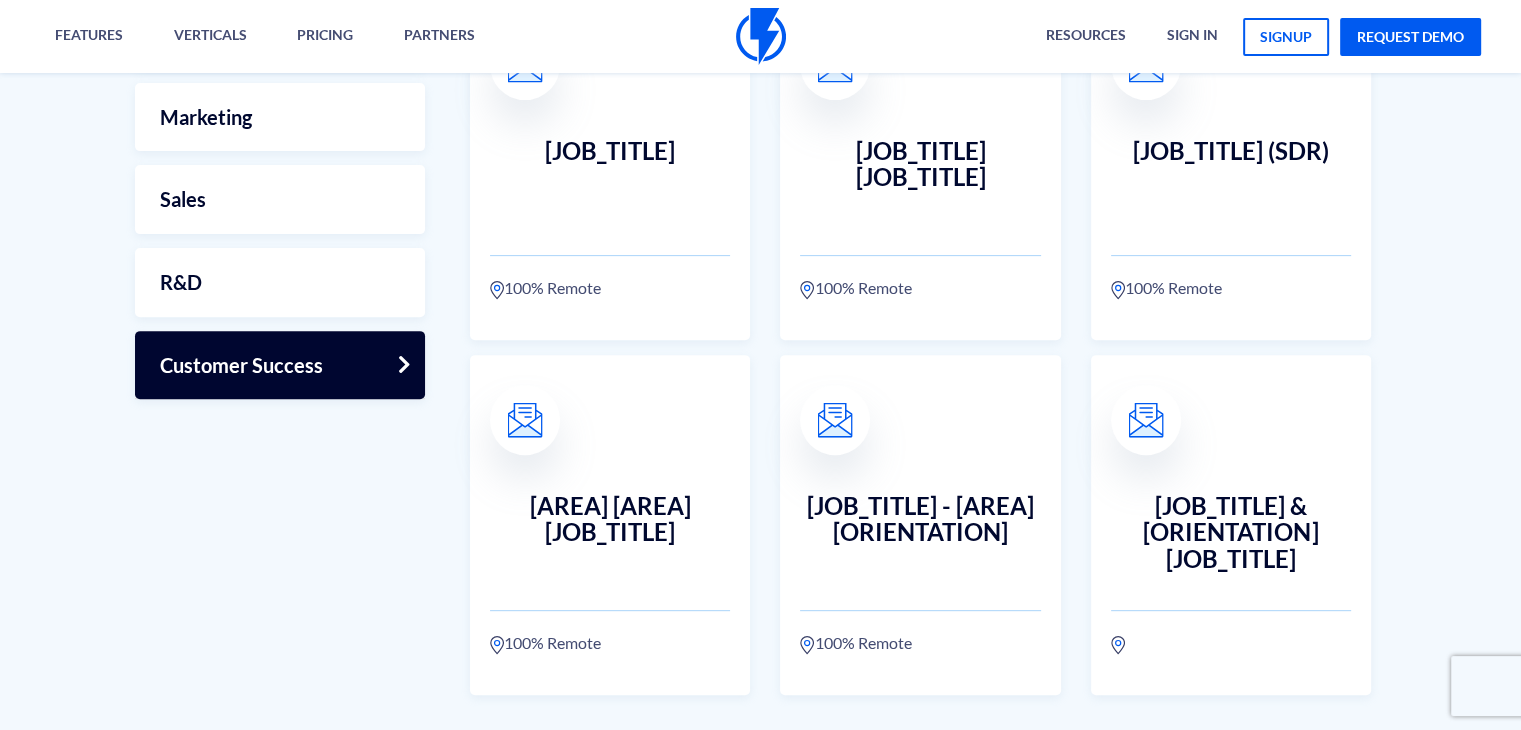 scroll, scrollTop: 0, scrollLeft: 0, axis: both 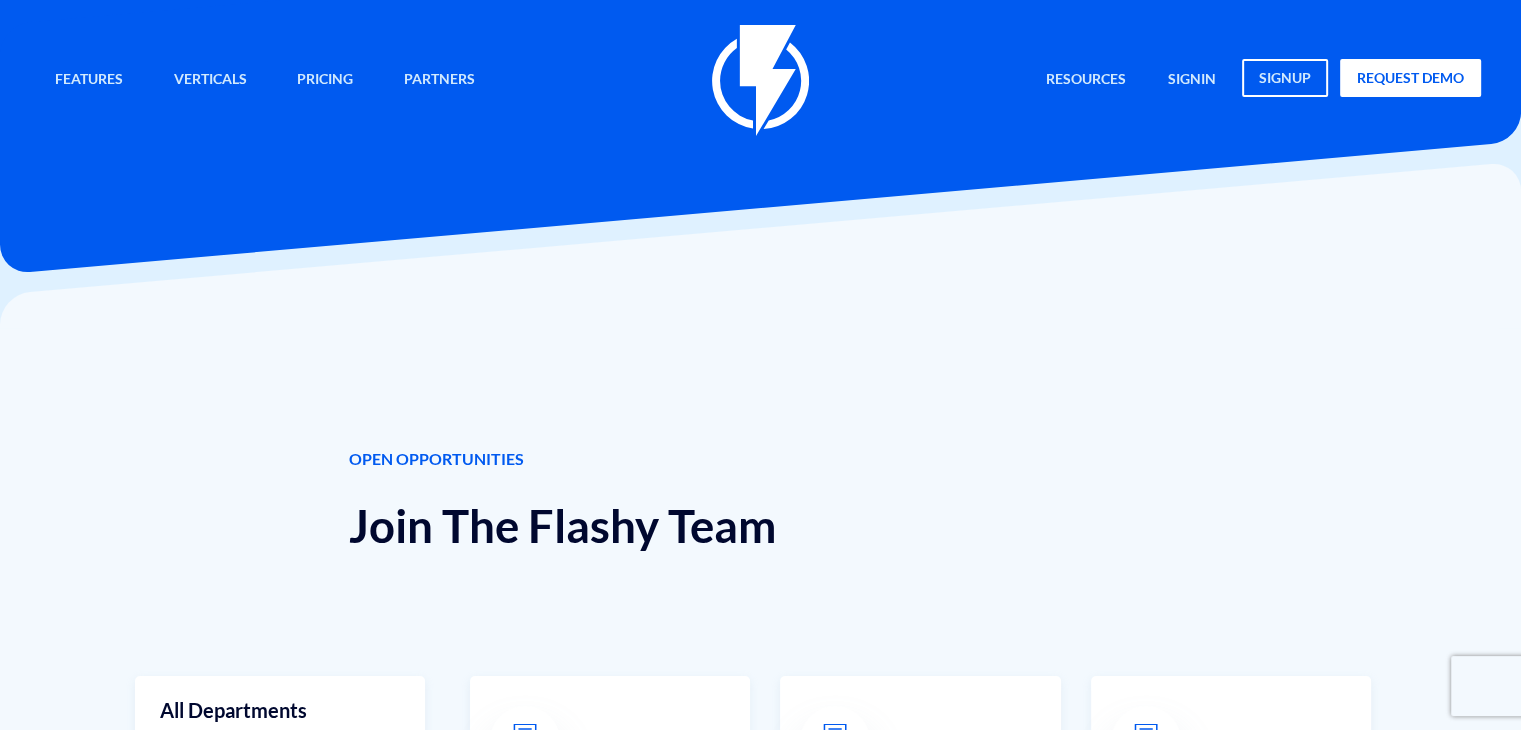 click at bounding box center (760, 80) 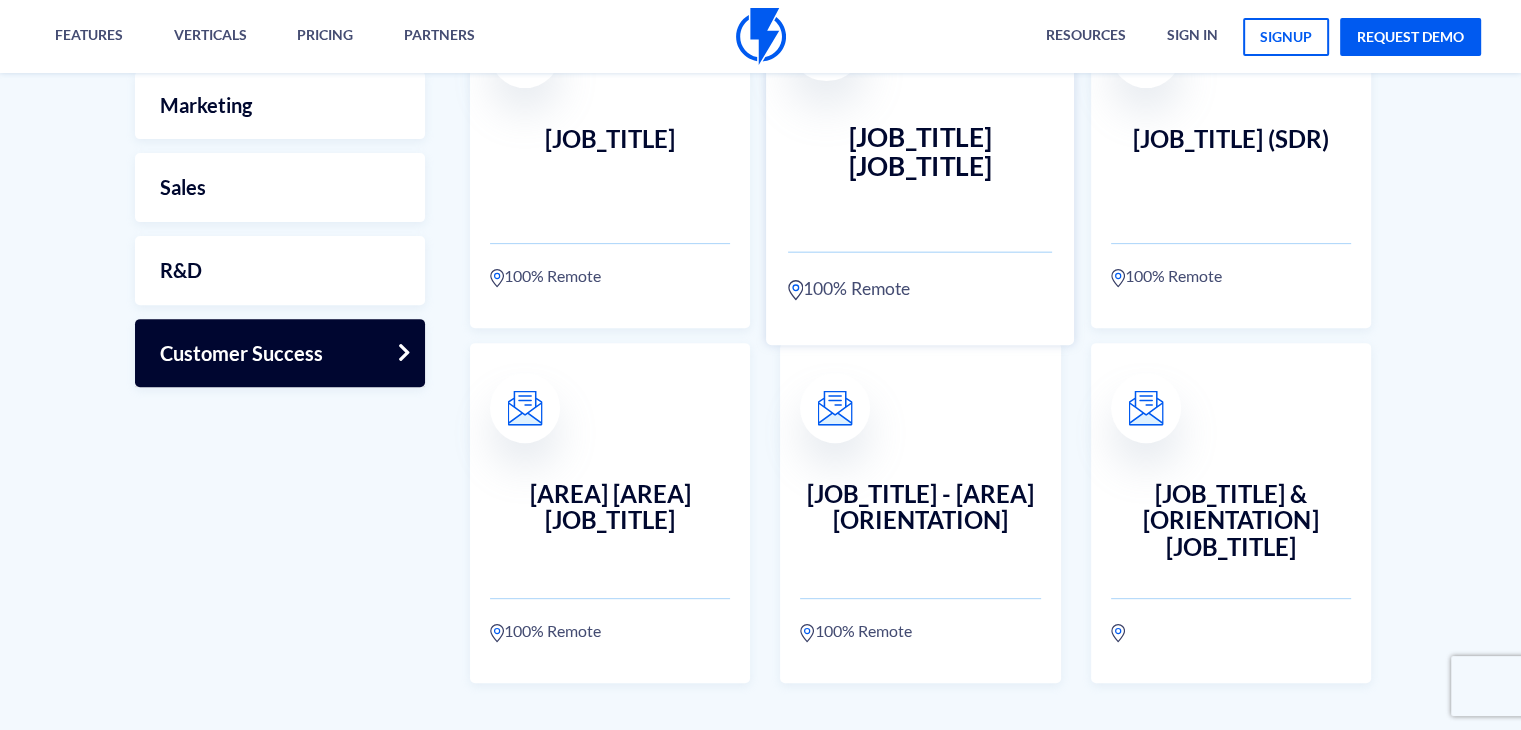 scroll, scrollTop: 700, scrollLeft: 0, axis: vertical 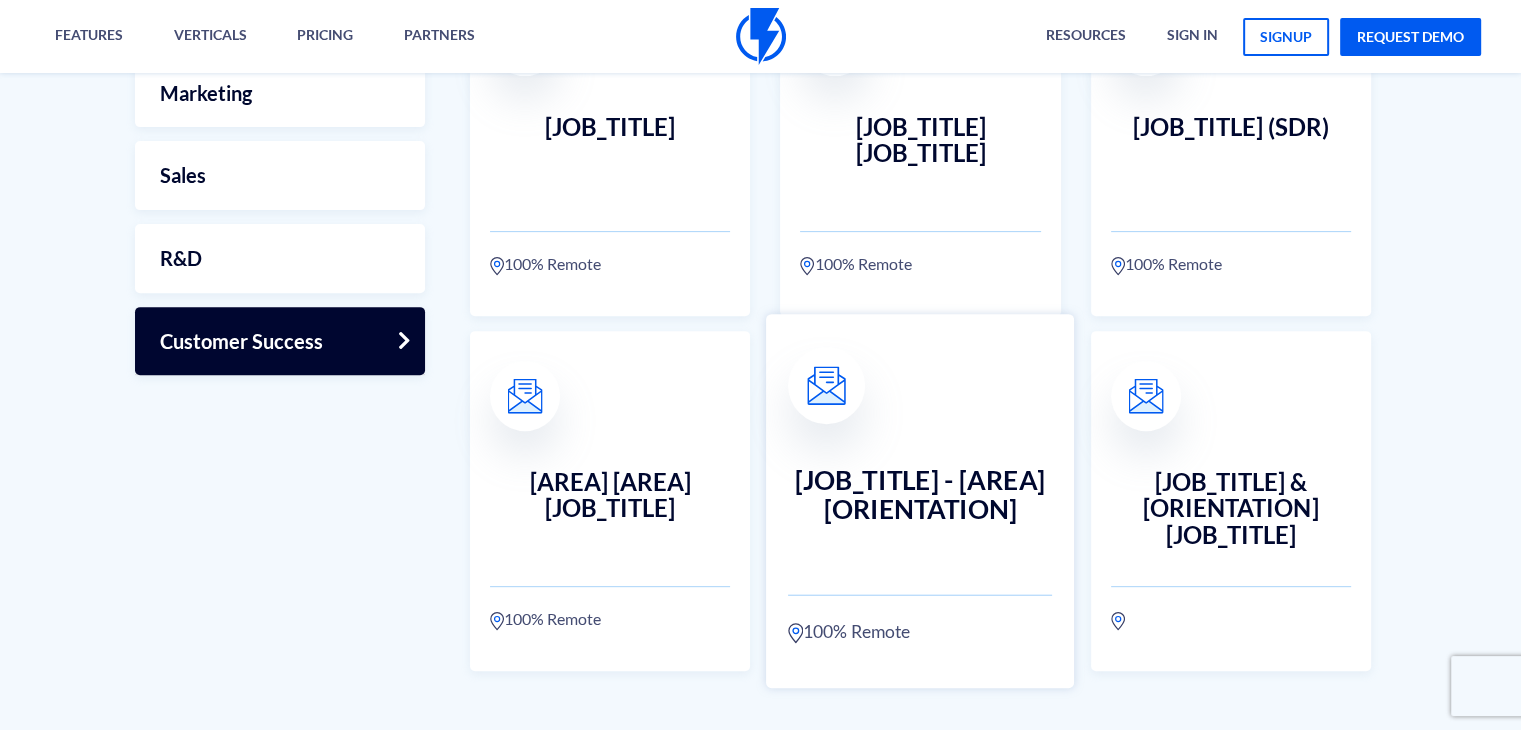 click on "Customer Success Specialist - Technical Orientation
100% Remote" at bounding box center (920, 501) 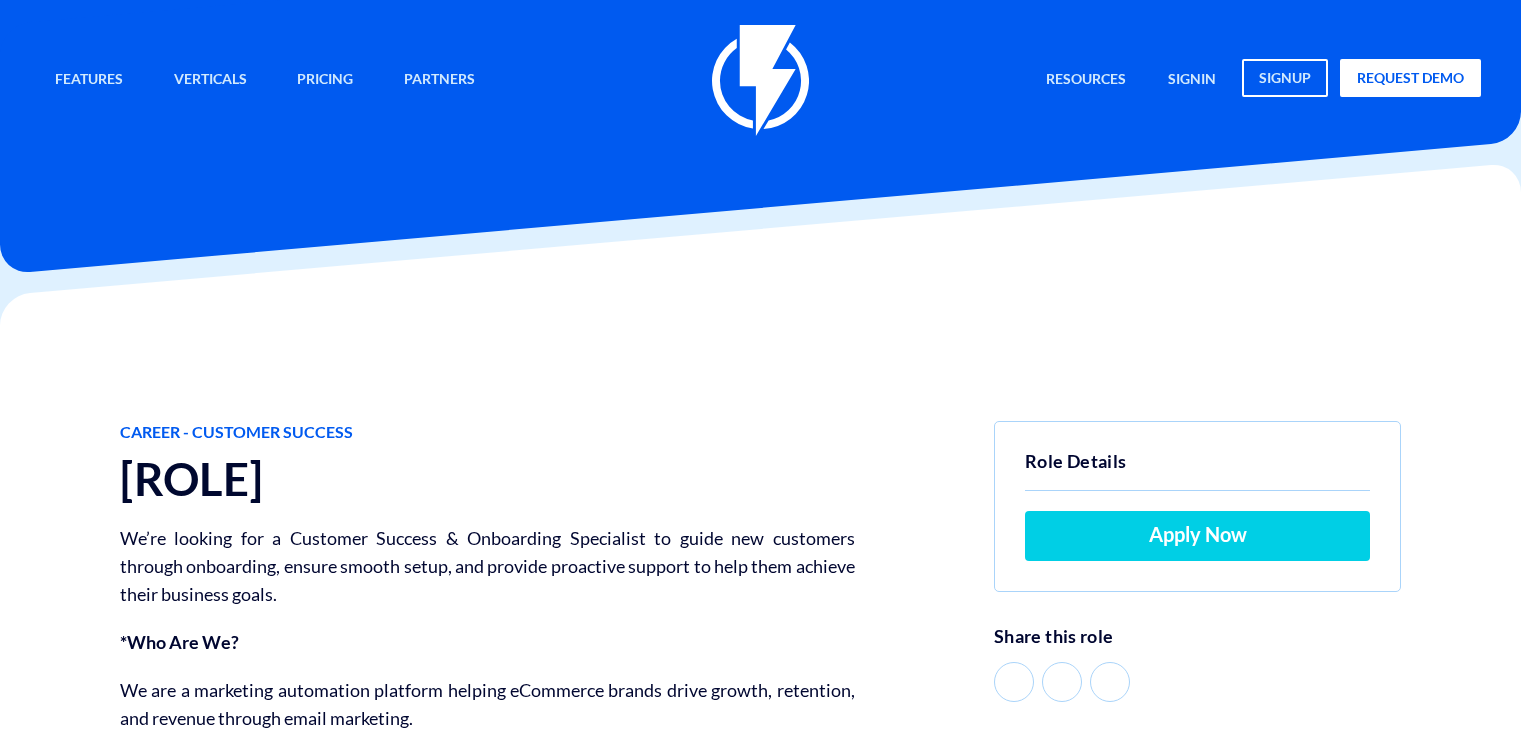 scroll, scrollTop: 0, scrollLeft: 0, axis: both 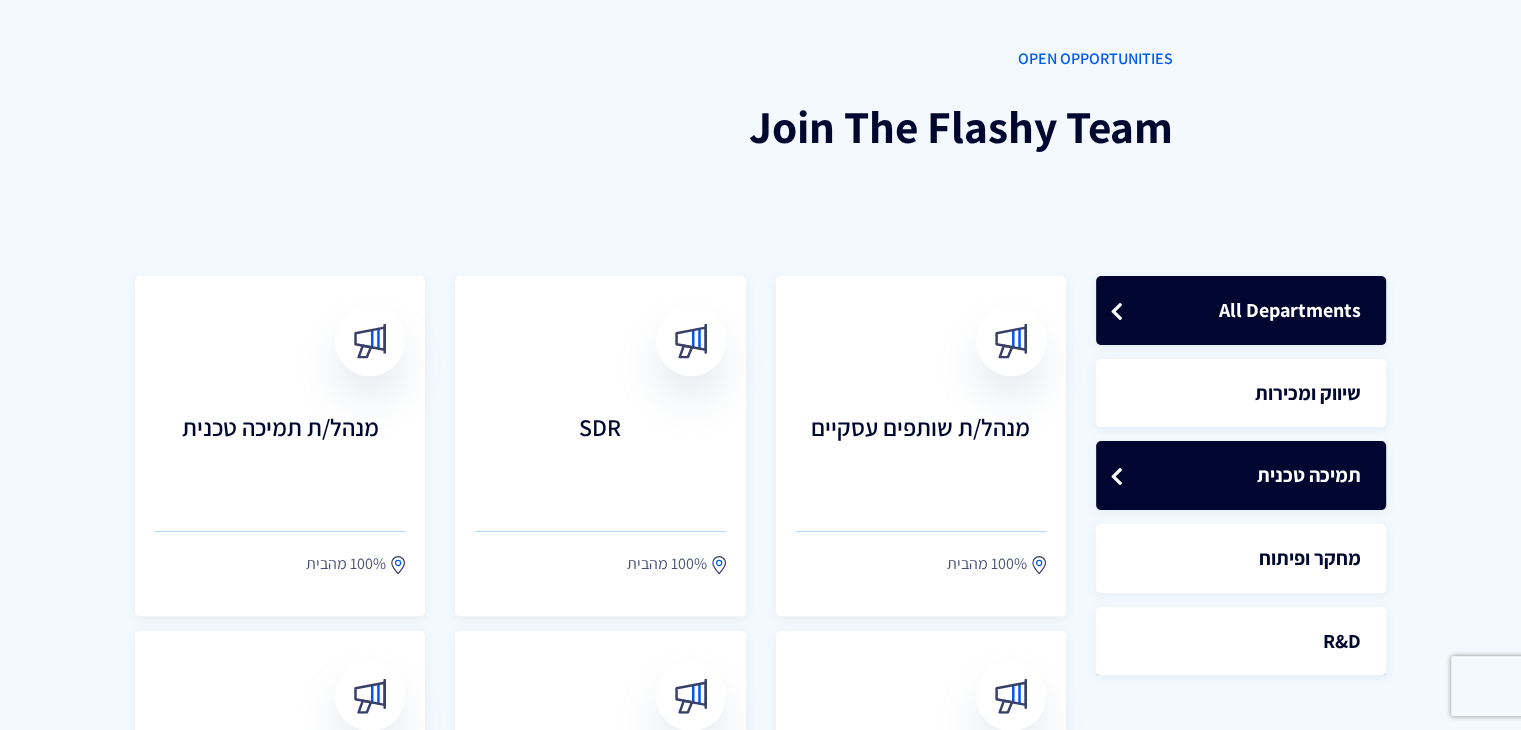 click on "תמיכה טכנית" at bounding box center (1241, 475) 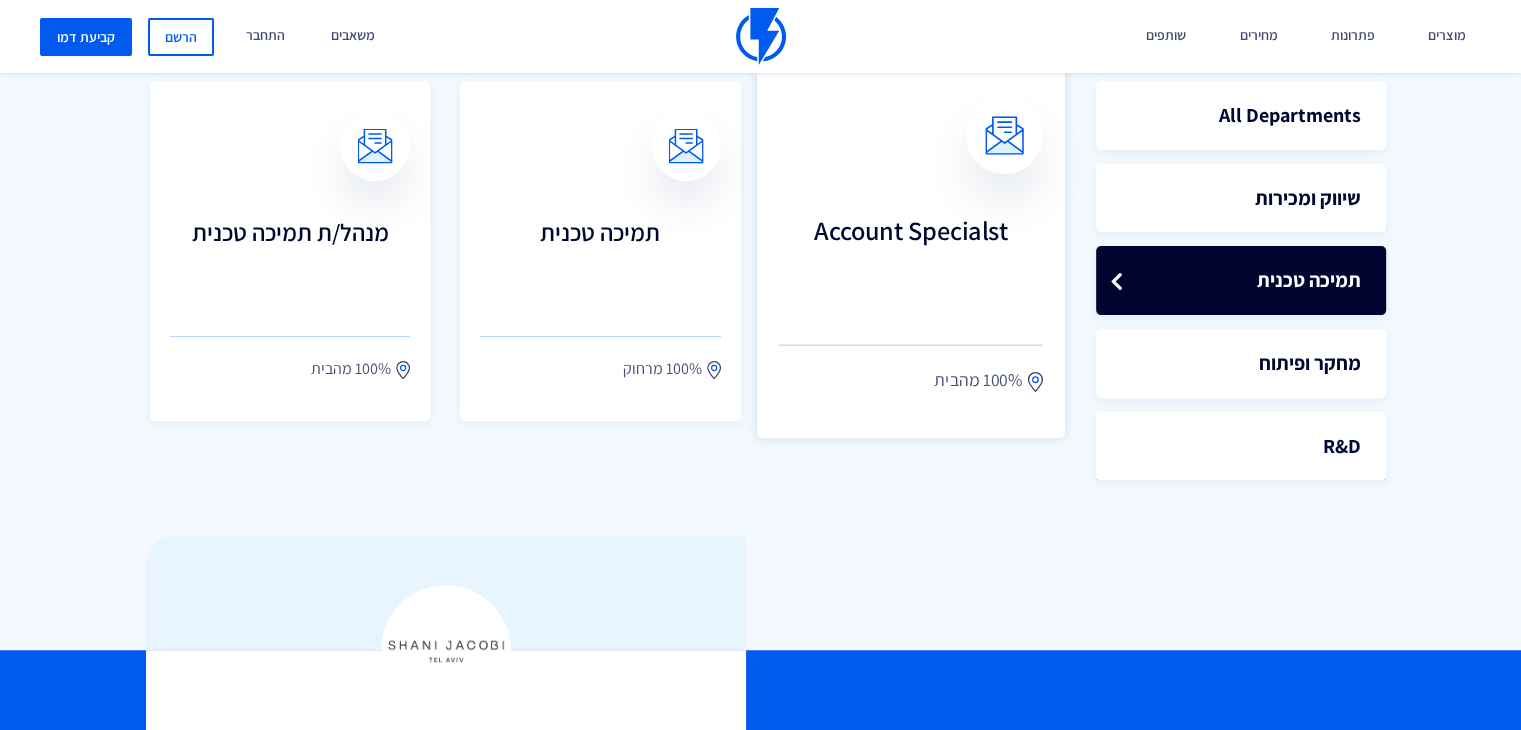 scroll, scrollTop: 600, scrollLeft: 0, axis: vertical 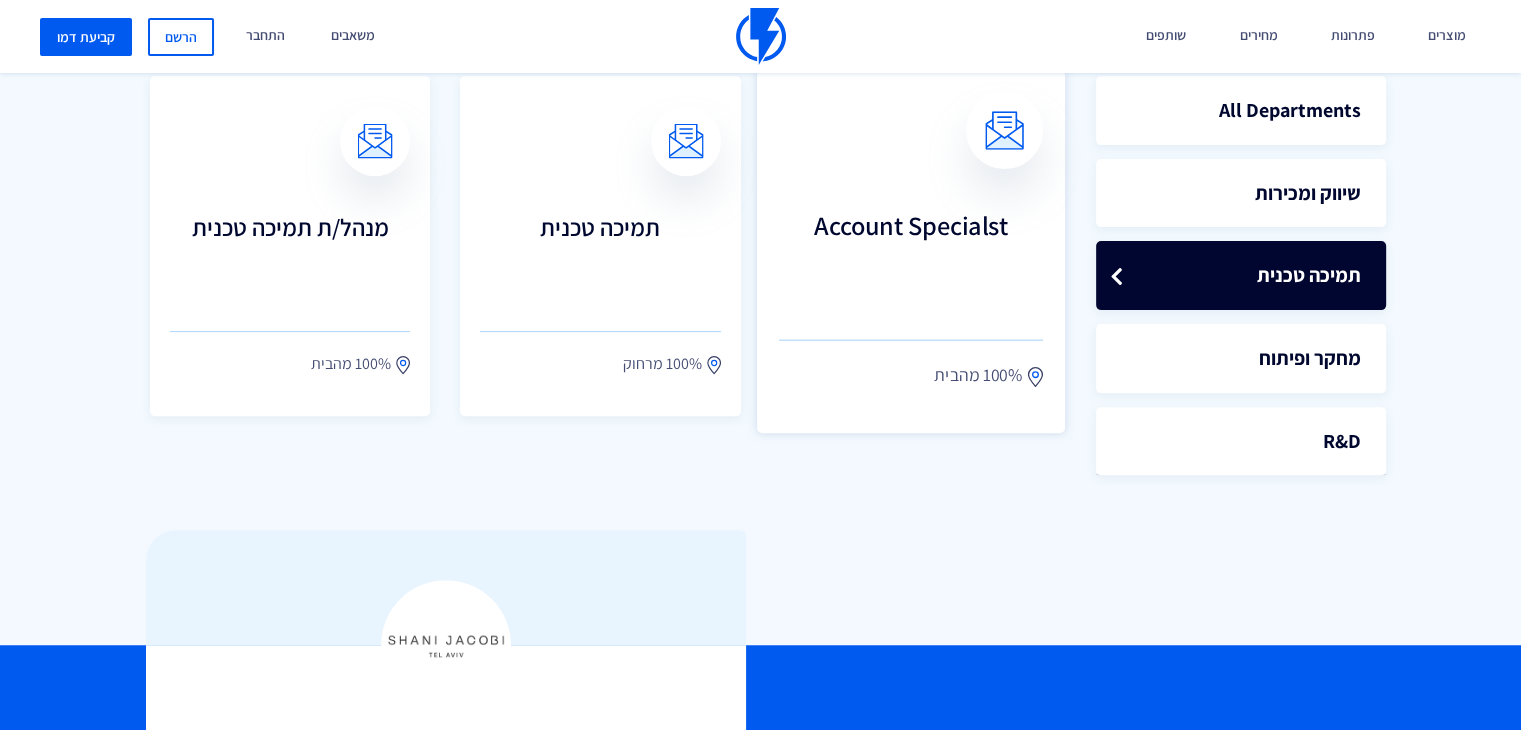 click on "Account Specialst" at bounding box center (911, 255) 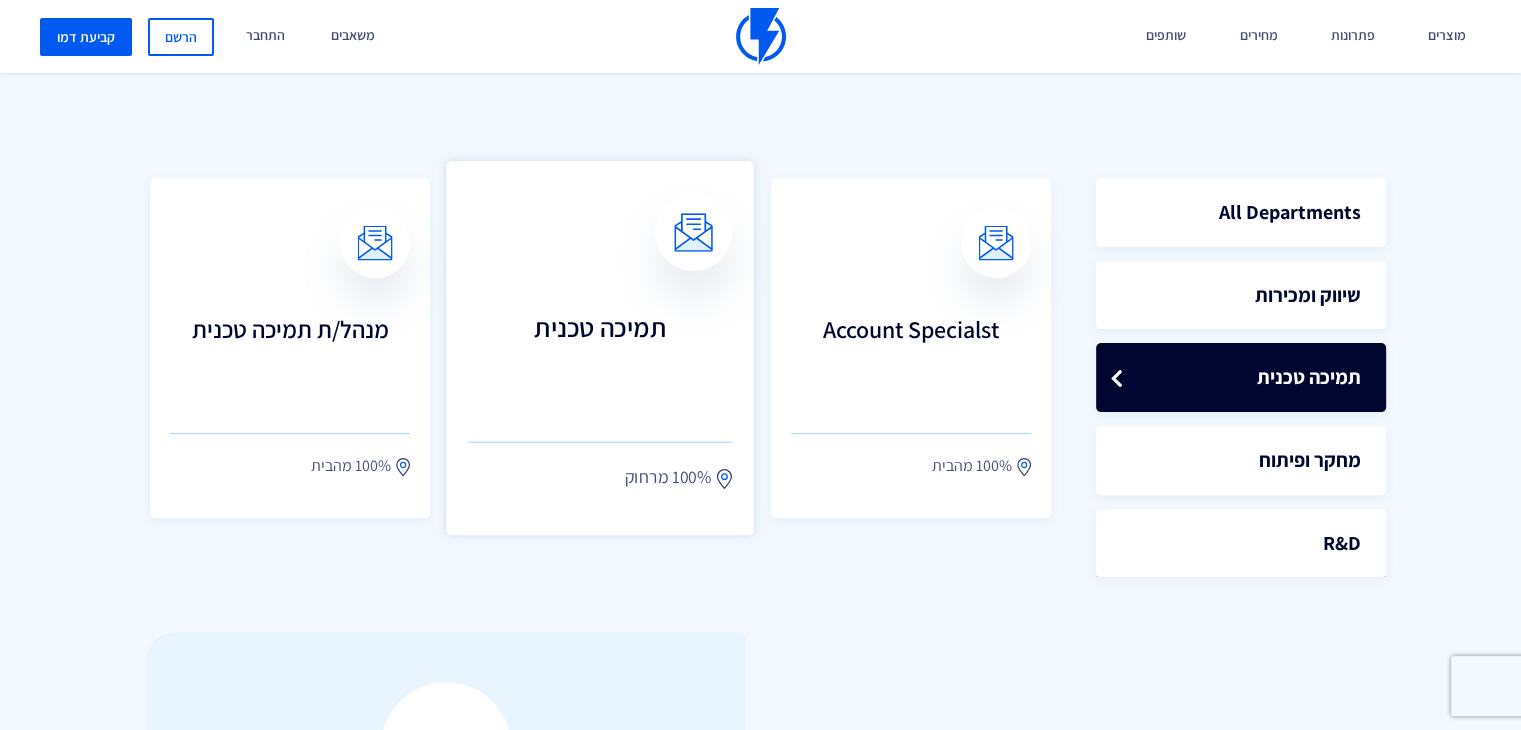 scroll, scrollTop: 400, scrollLeft: 0, axis: vertical 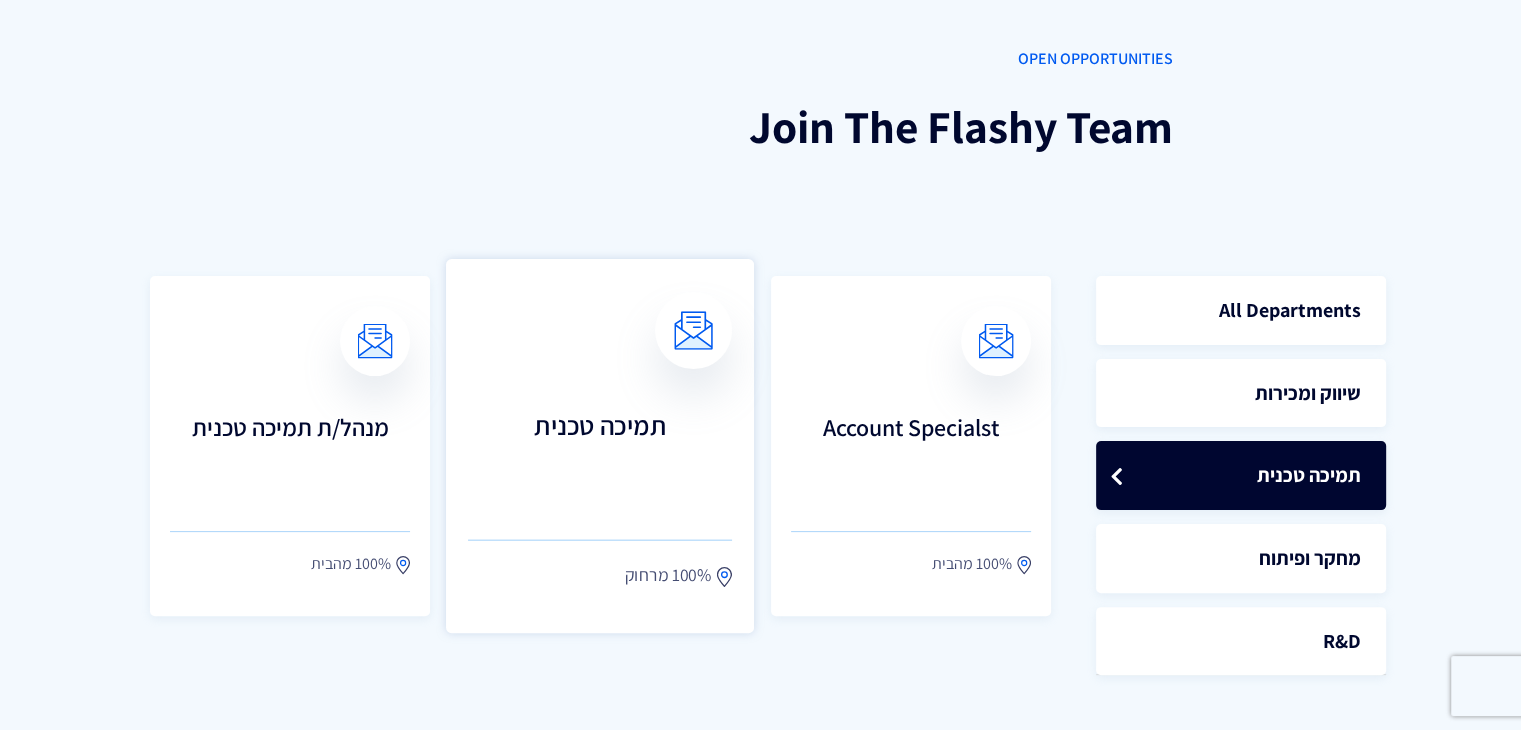 click on "תמיכה טכנית
100% מרחוק" at bounding box center [600, 446] 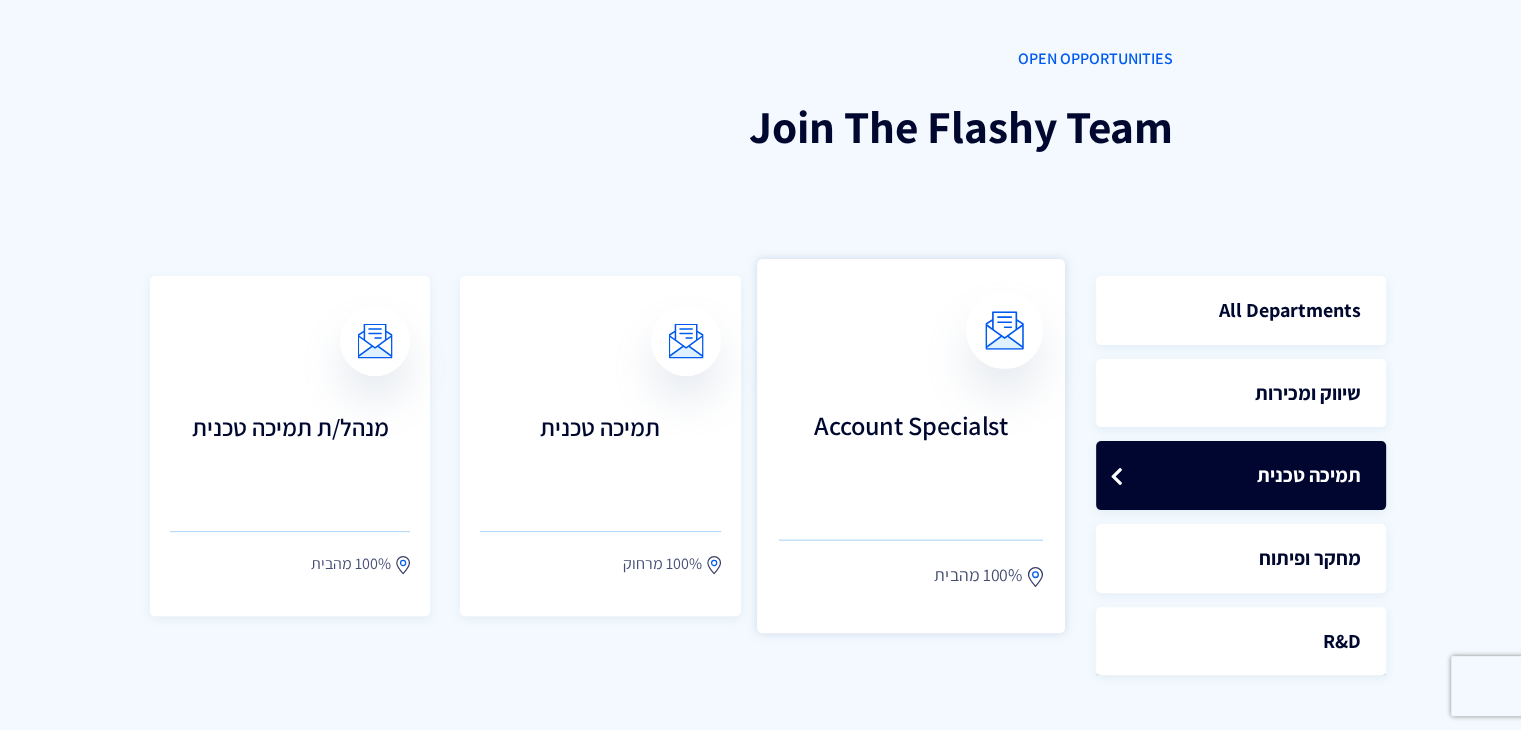 click on "100% מהבית" at bounding box center (978, 576) 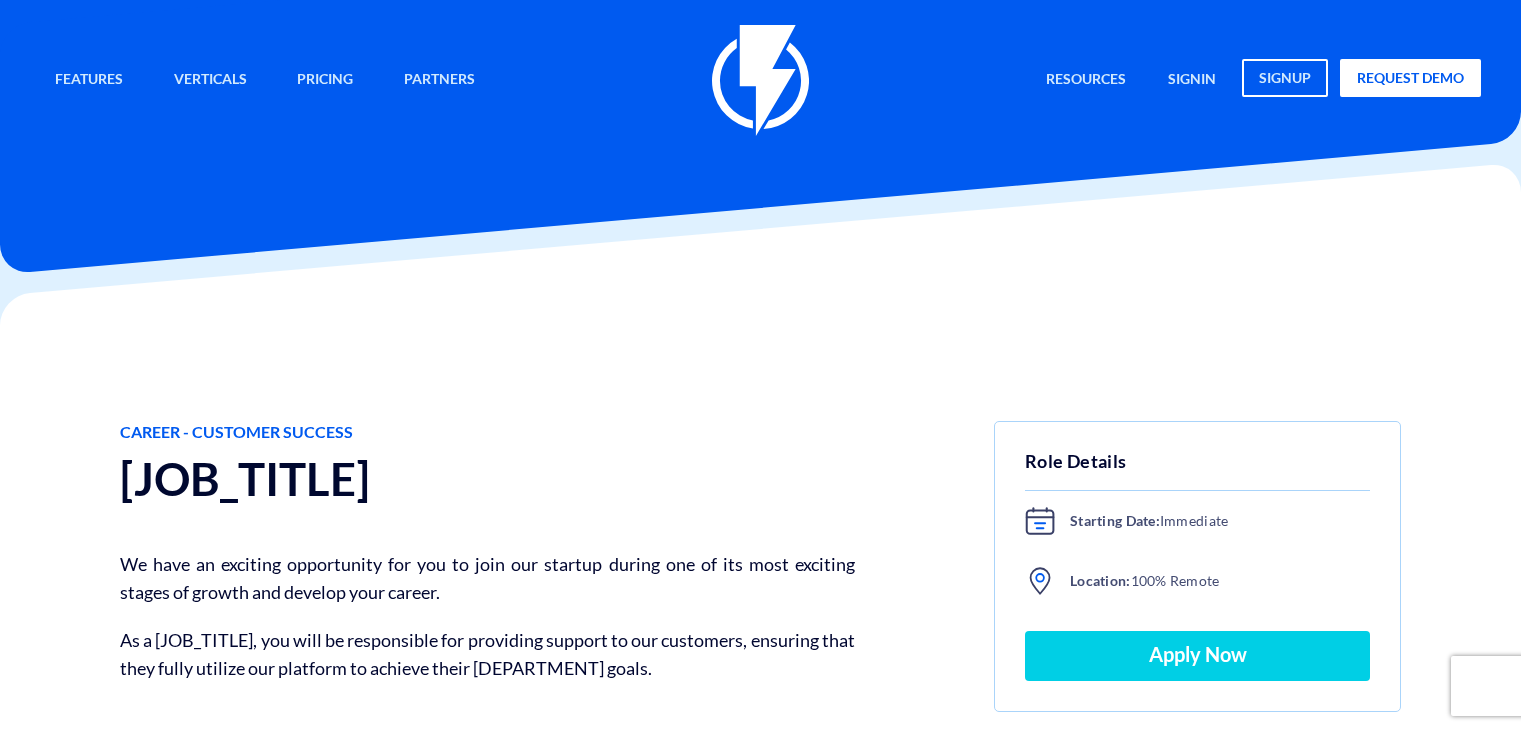 scroll, scrollTop: 0, scrollLeft: 0, axis: both 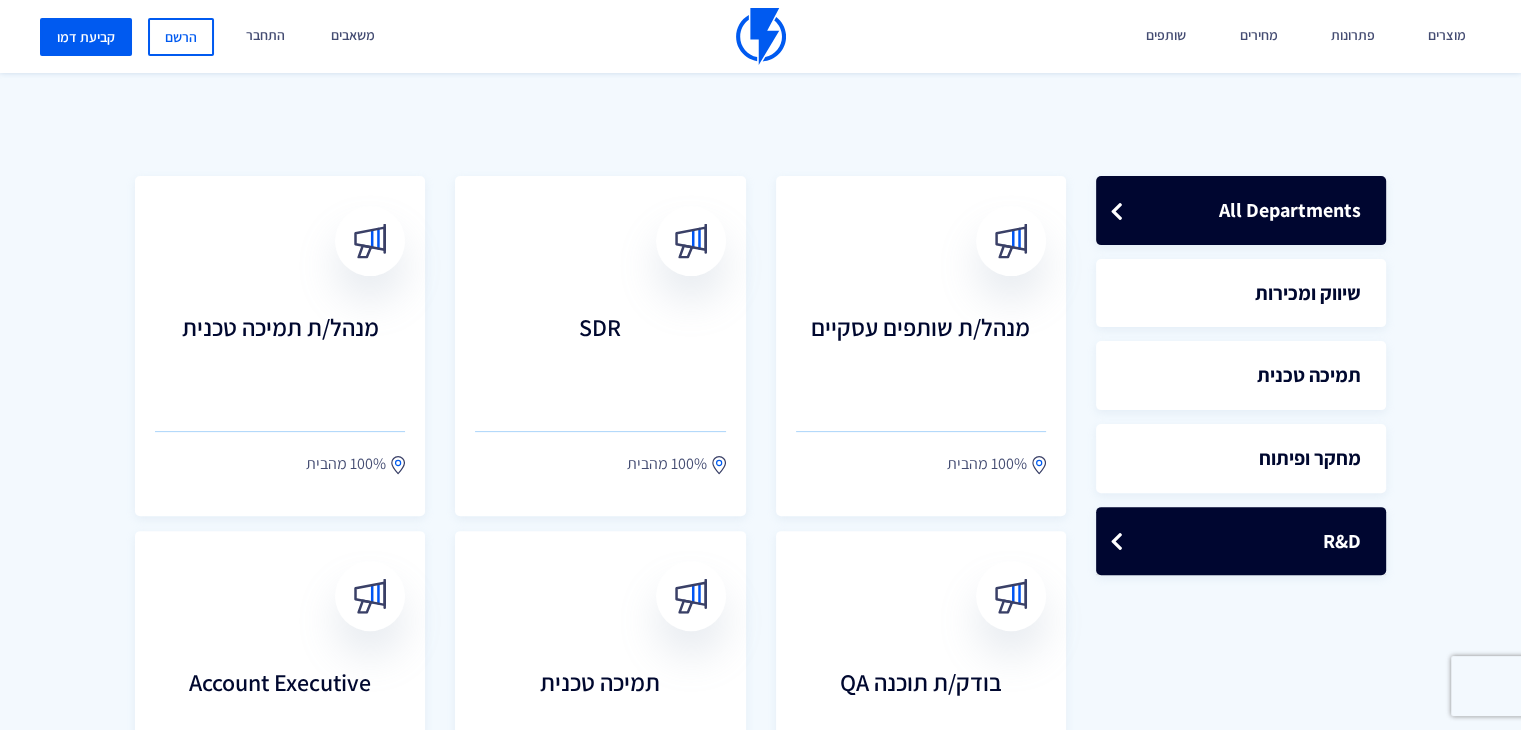 click on "R&D" at bounding box center [1241, 541] 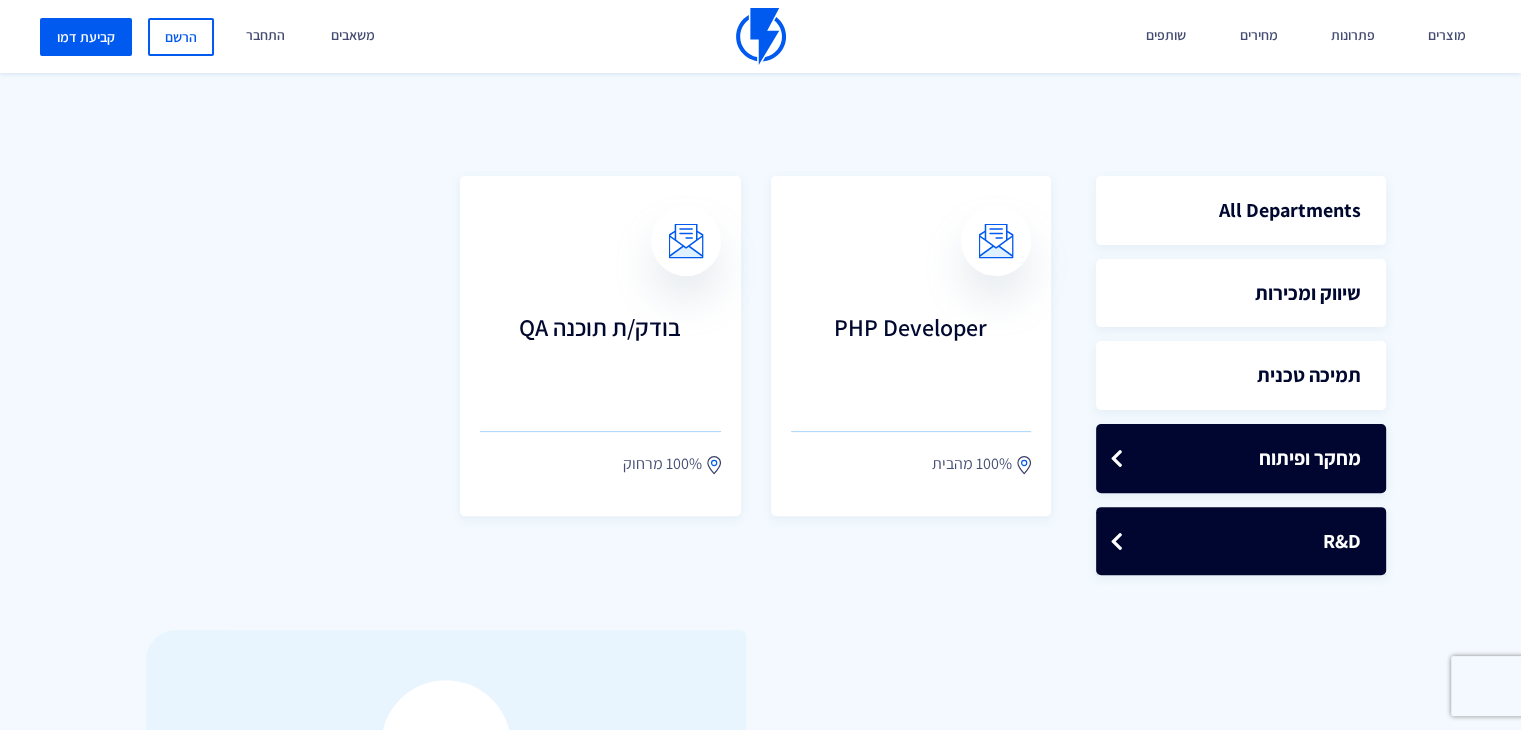 click on "מחקר ופיתוח" at bounding box center (1241, 458) 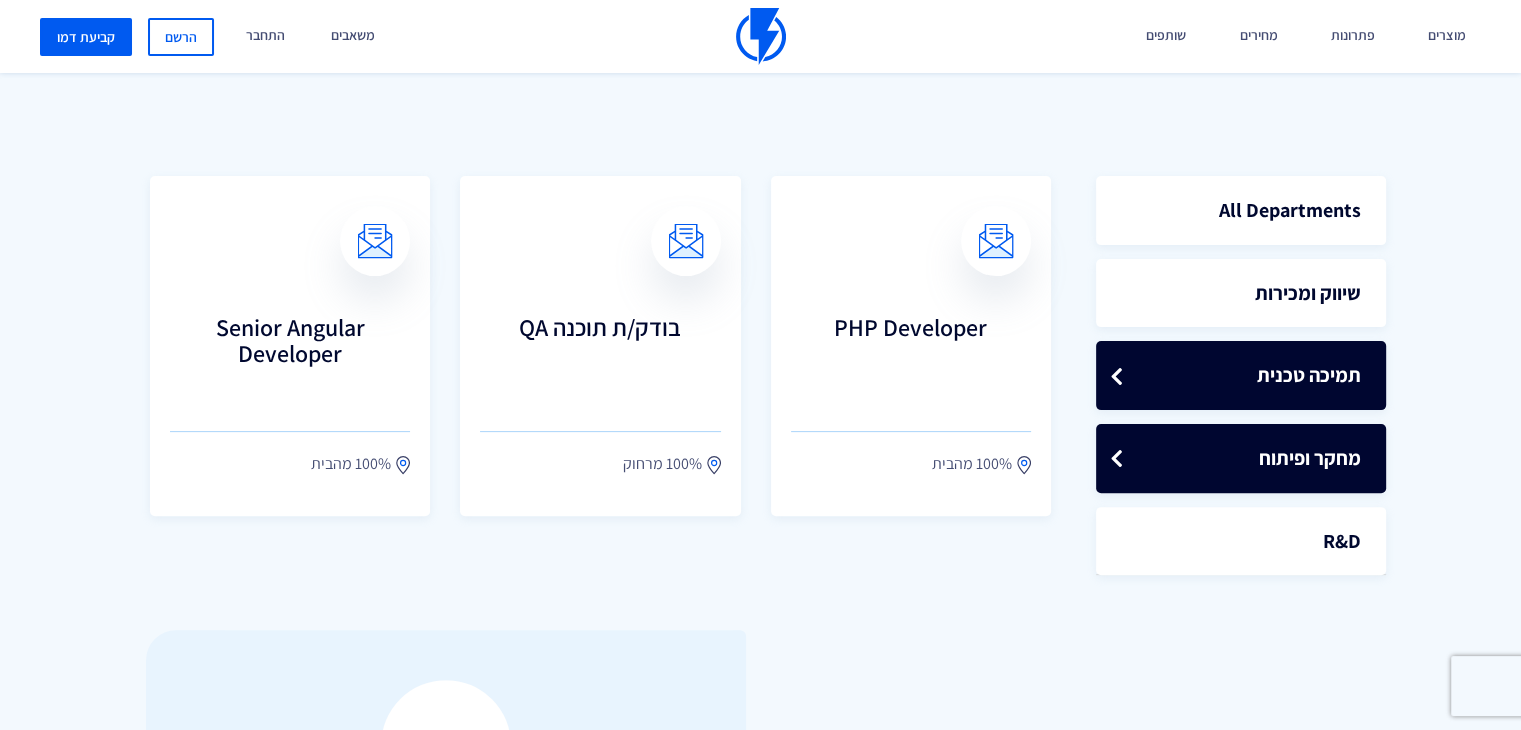 click on "תמיכה טכנית" at bounding box center [1241, 375] 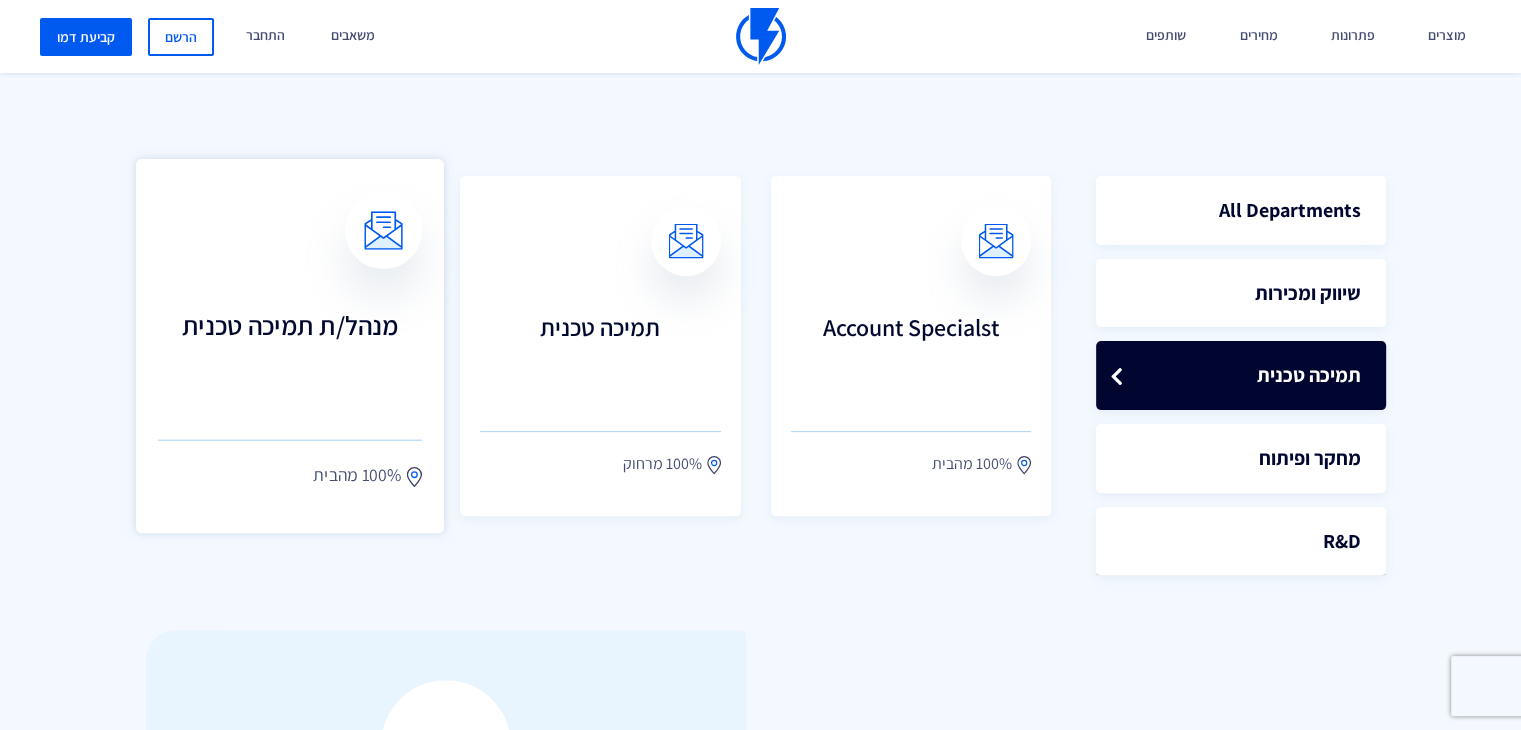 click on "מנהל/ת תמיכה טכנית
100% מהבית" at bounding box center (290, 346) 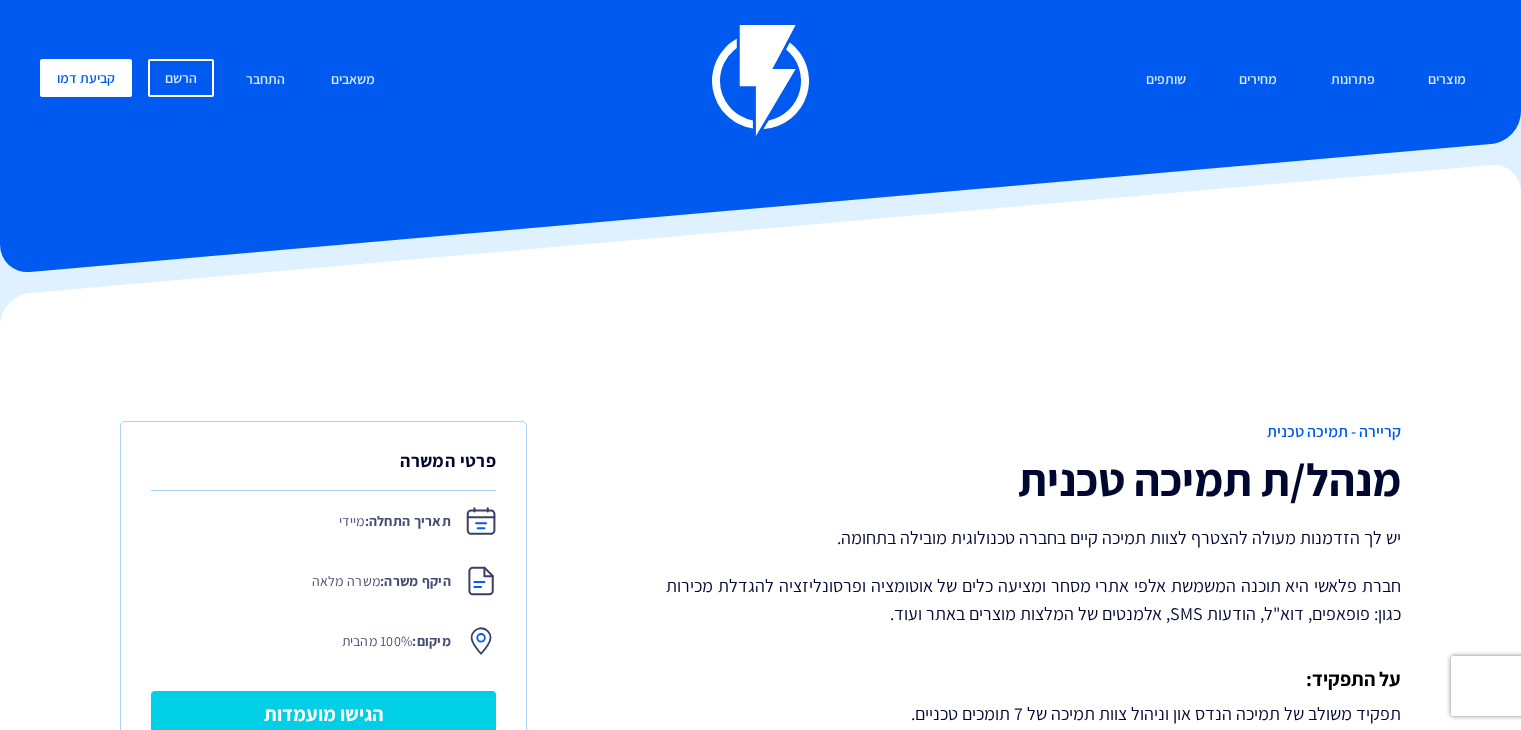 scroll, scrollTop: 0, scrollLeft: 0, axis: both 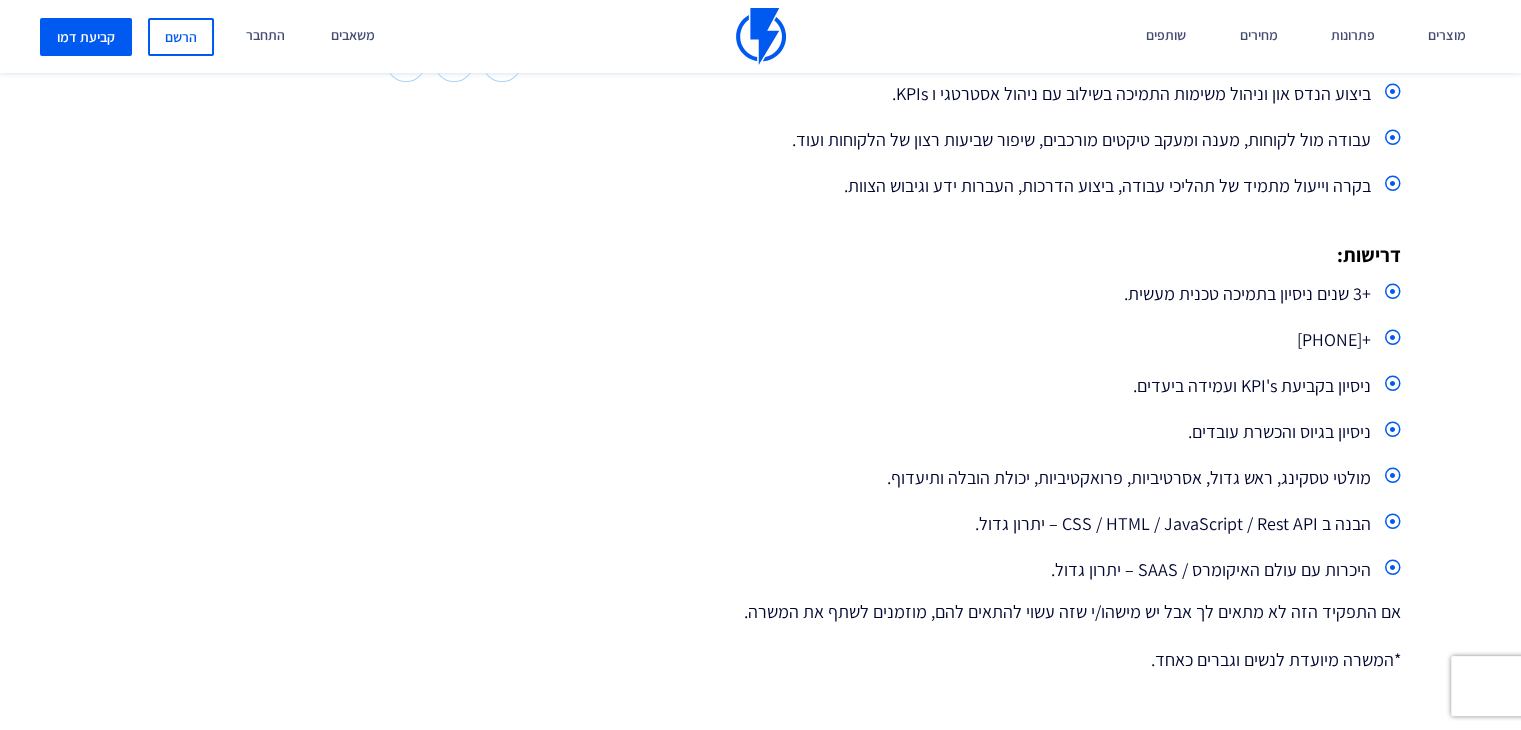 click on "ניסיון בקביעת KPI's ועמידה ביעדים." at bounding box center [1033, 386] 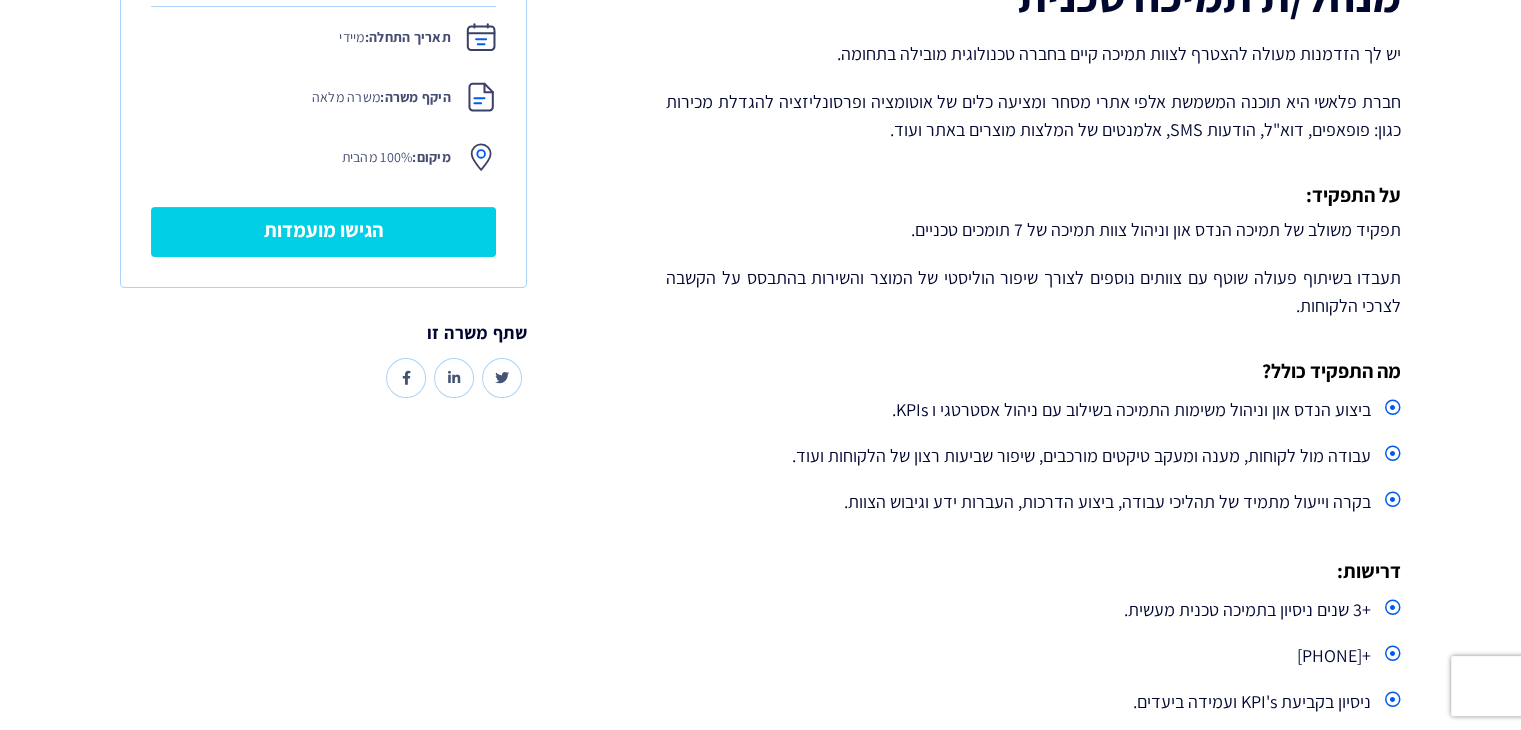 scroll, scrollTop: 200, scrollLeft: 0, axis: vertical 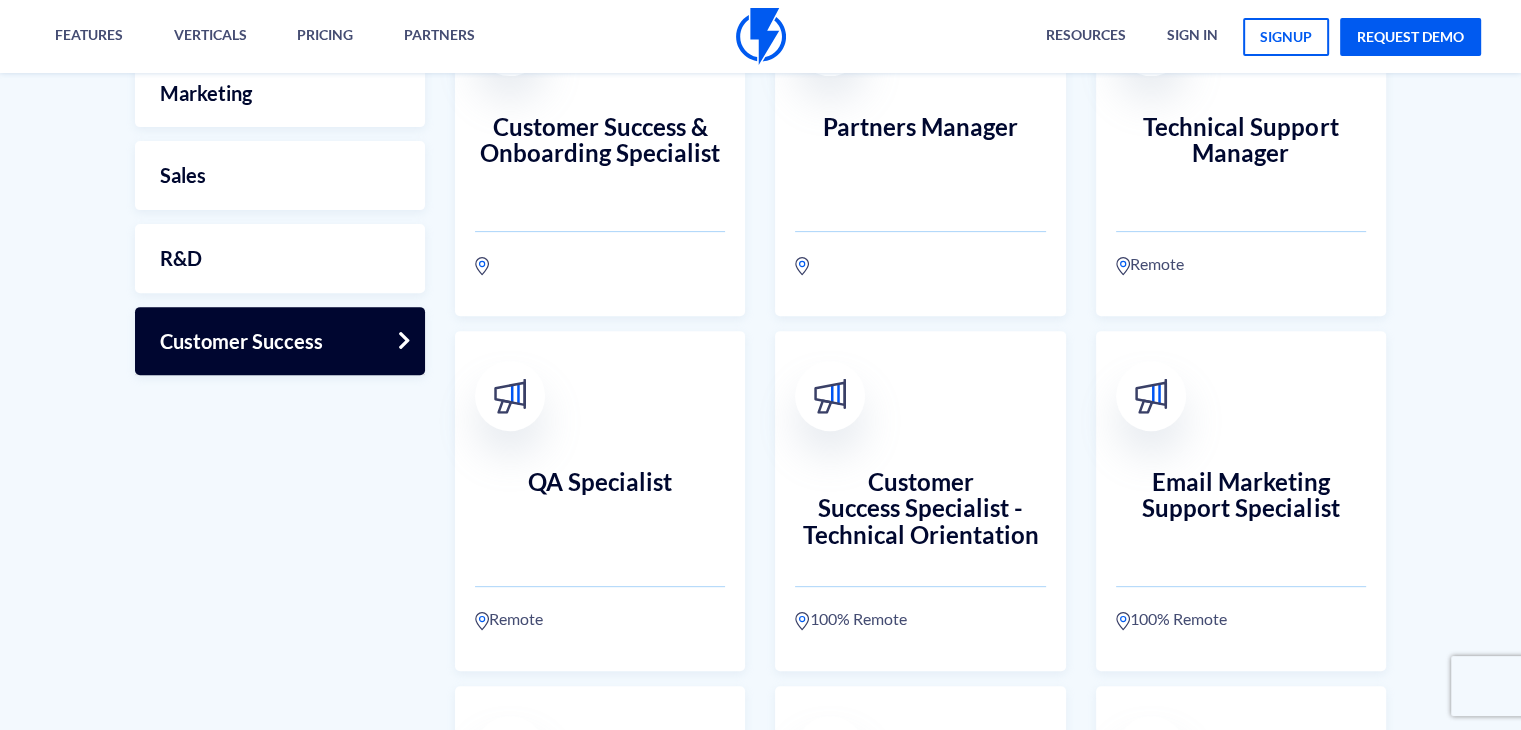 click on "Customer Success" at bounding box center [280, 341] 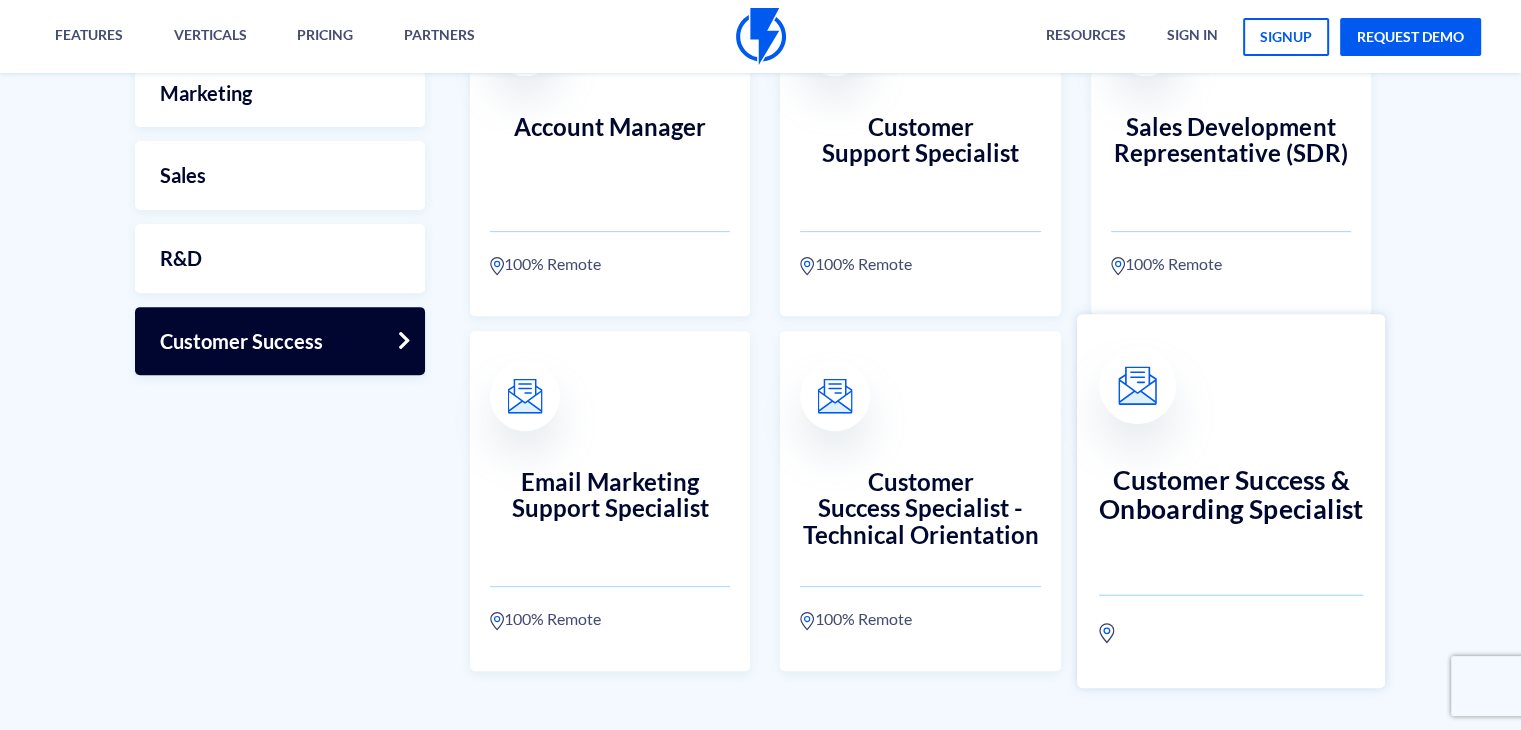 click on "Customer Success & Onboarding Specialist" at bounding box center [1231, 510] 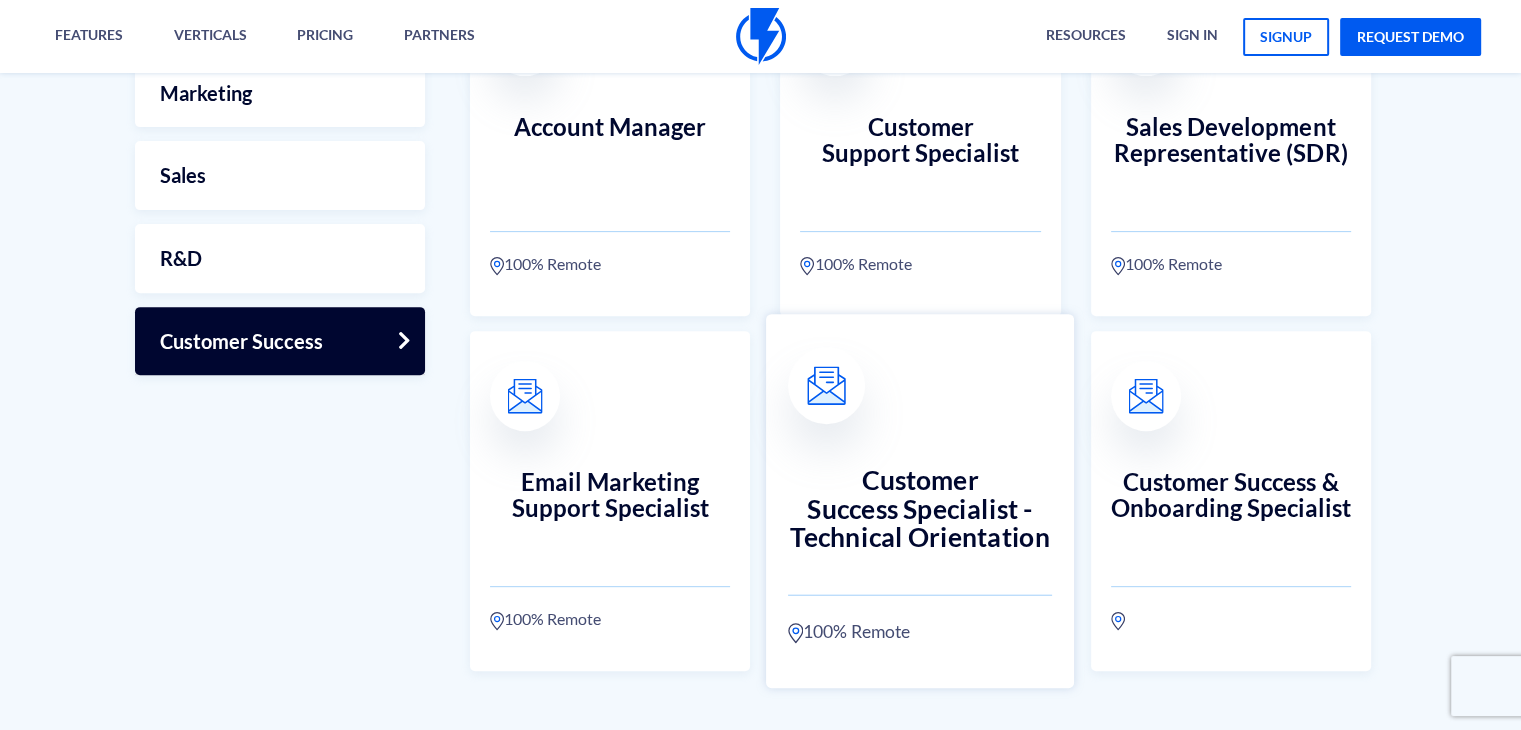 click on "Customer Success Specialist - Technical Orientation
100% Remote" at bounding box center [920, 501] 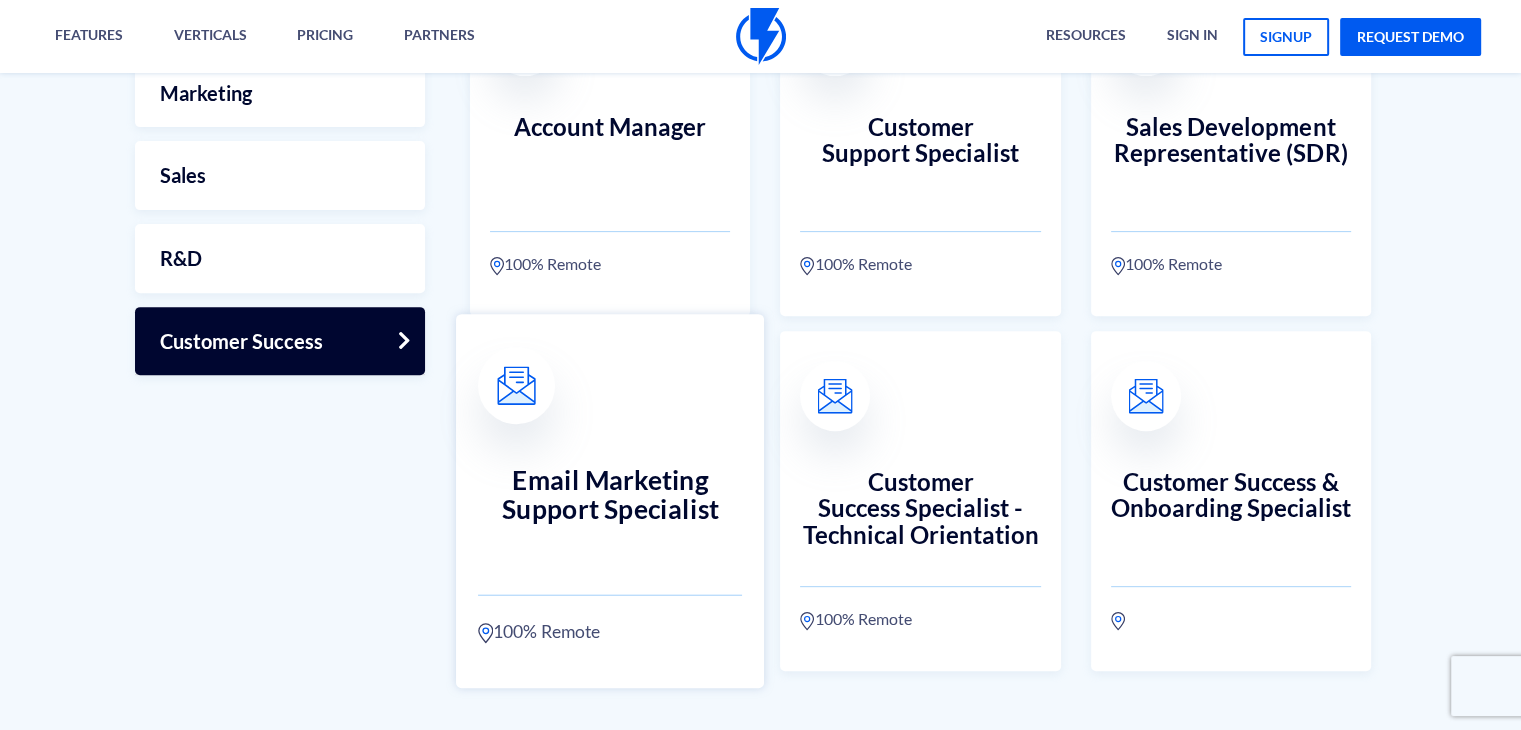 click on "Email Marketing Support Specialist
100% Remote" at bounding box center [610, 501] 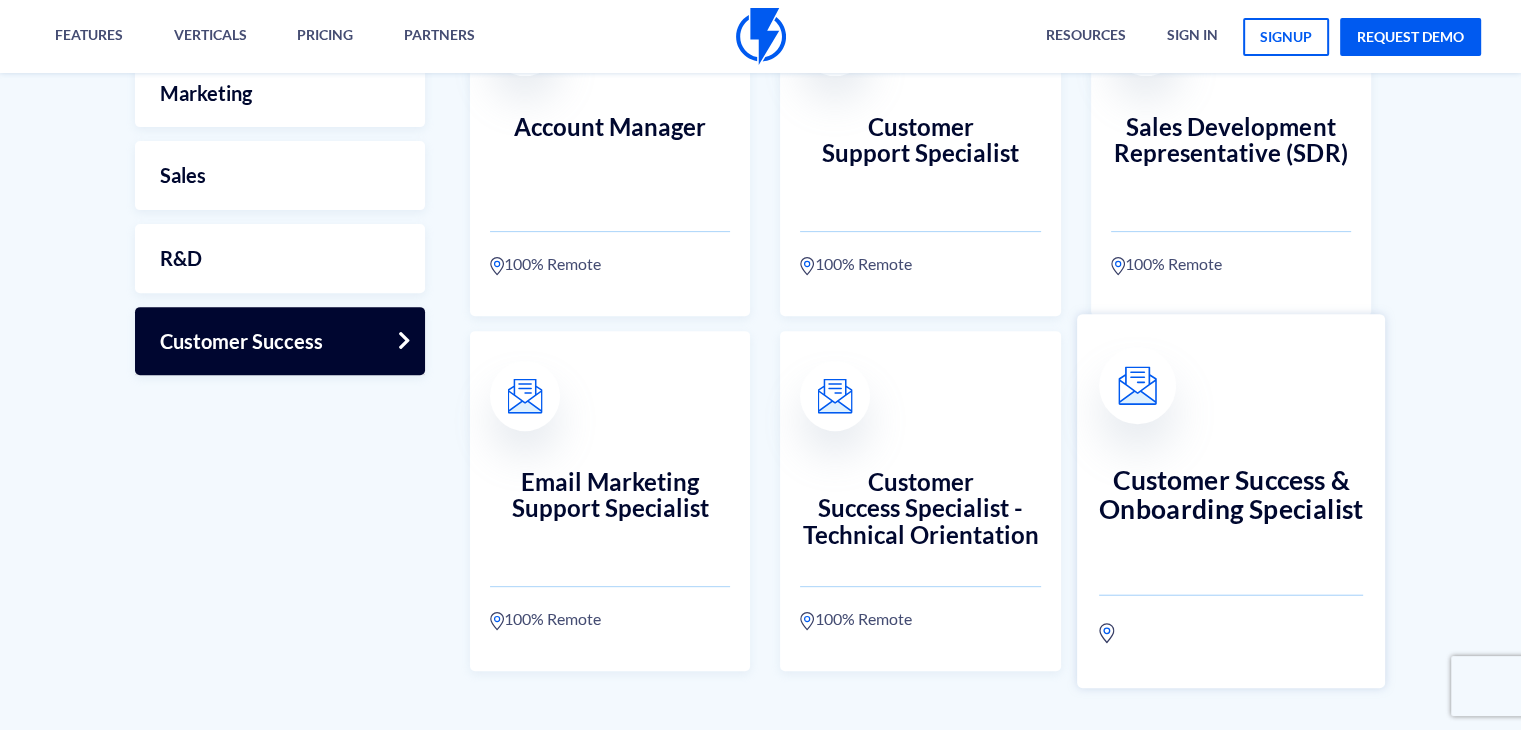 click on "Customer Success & Onboarding Specialist" at bounding box center (1231, 501) 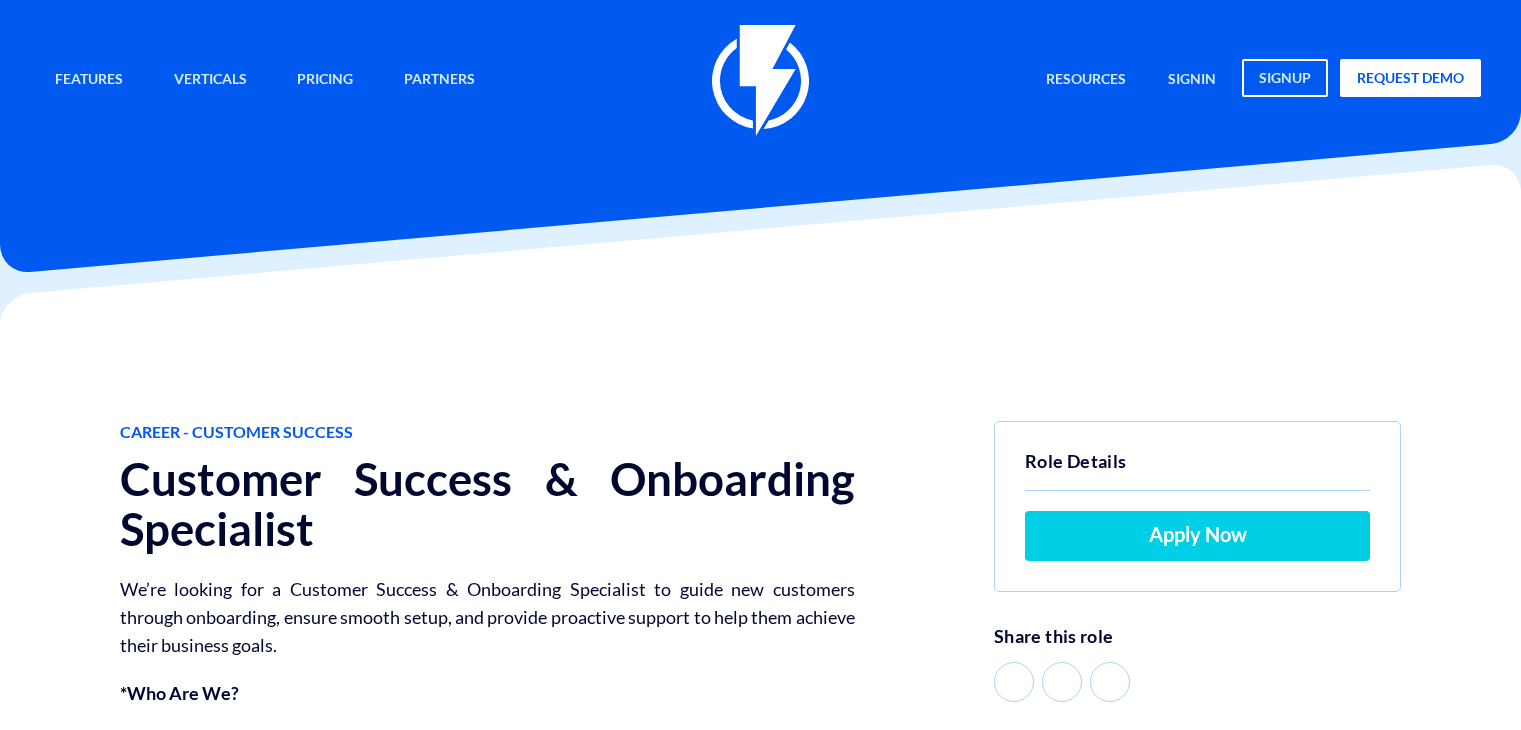 scroll, scrollTop: 0, scrollLeft: 0, axis: both 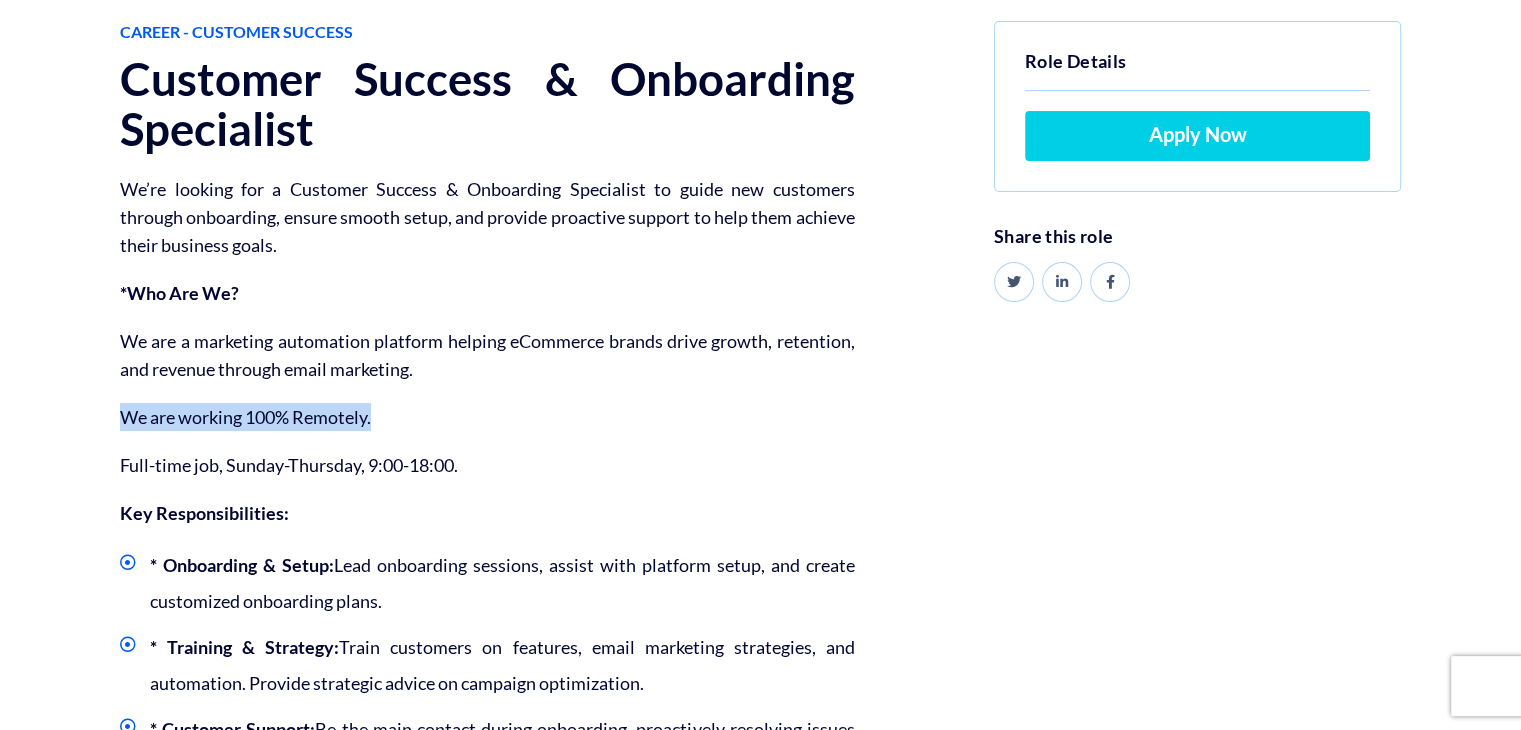 drag, startPoint x: 388, startPoint y: 414, endPoint x: 114, endPoint y: 415, distance: 274.00183 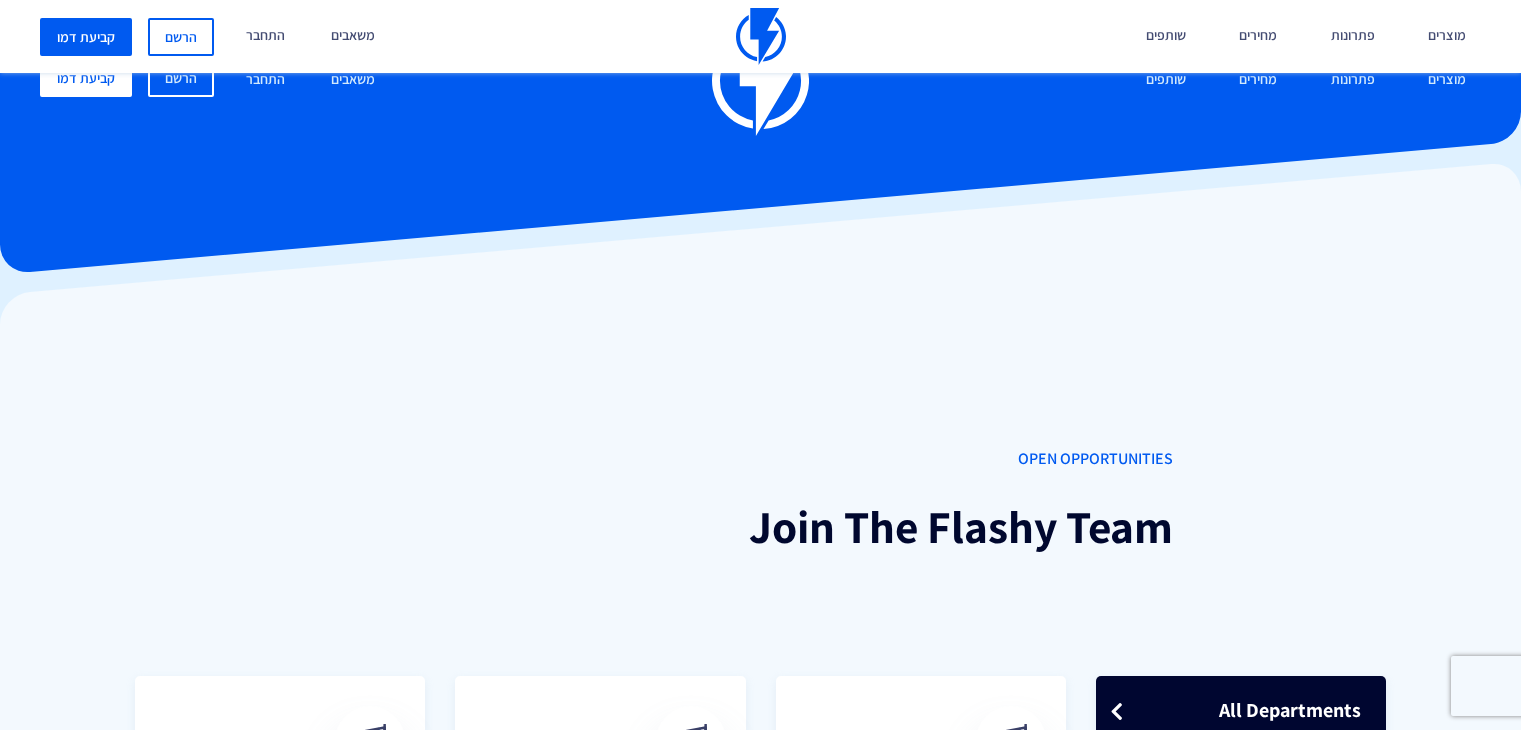scroll, scrollTop: 500, scrollLeft: 0, axis: vertical 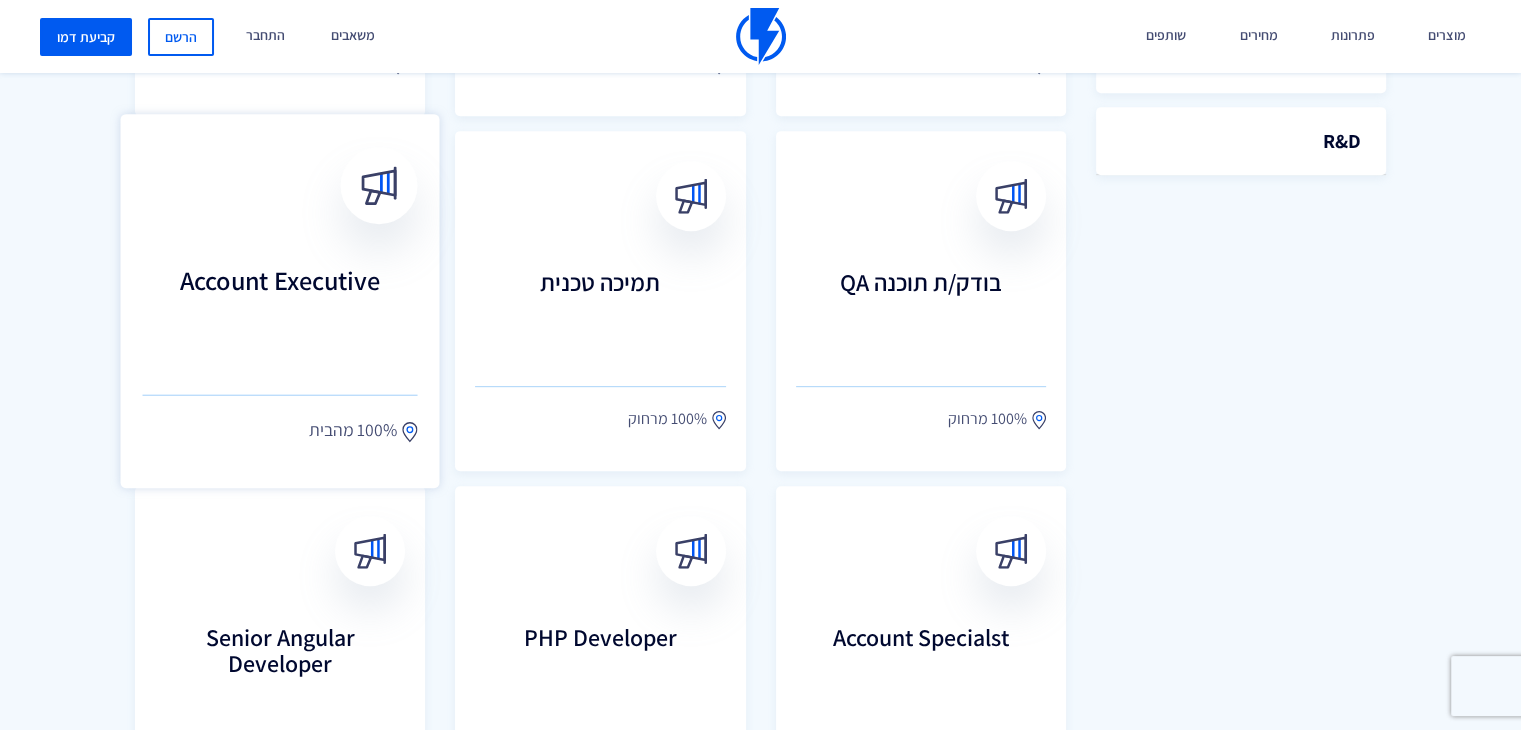 click on "100% מהבית" at bounding box center [353, 431] 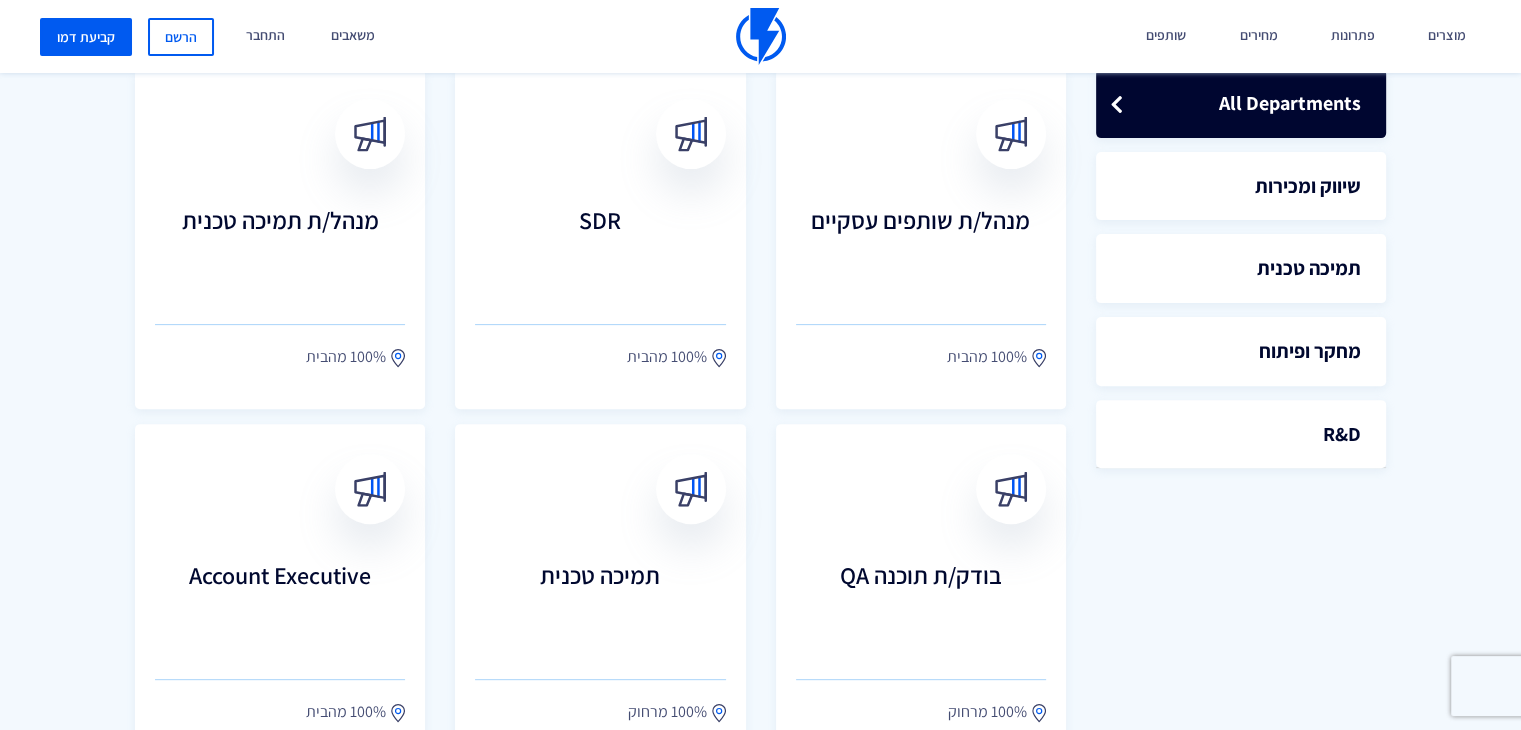 scroll, scrollTop: 600, scrollLeft: 0, axis: vertical 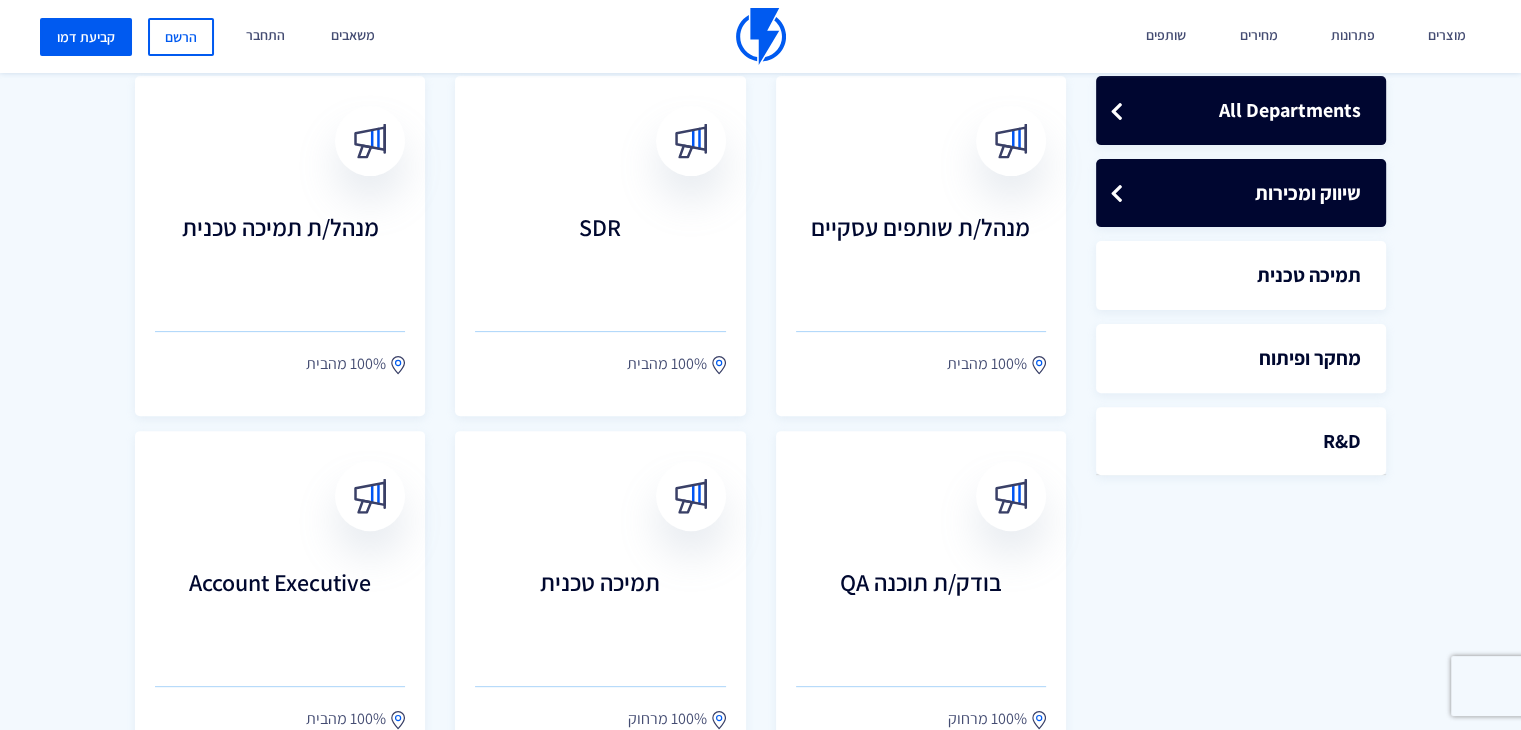 click on "שיווק ומכירות" at bounding box center (1241, 193) 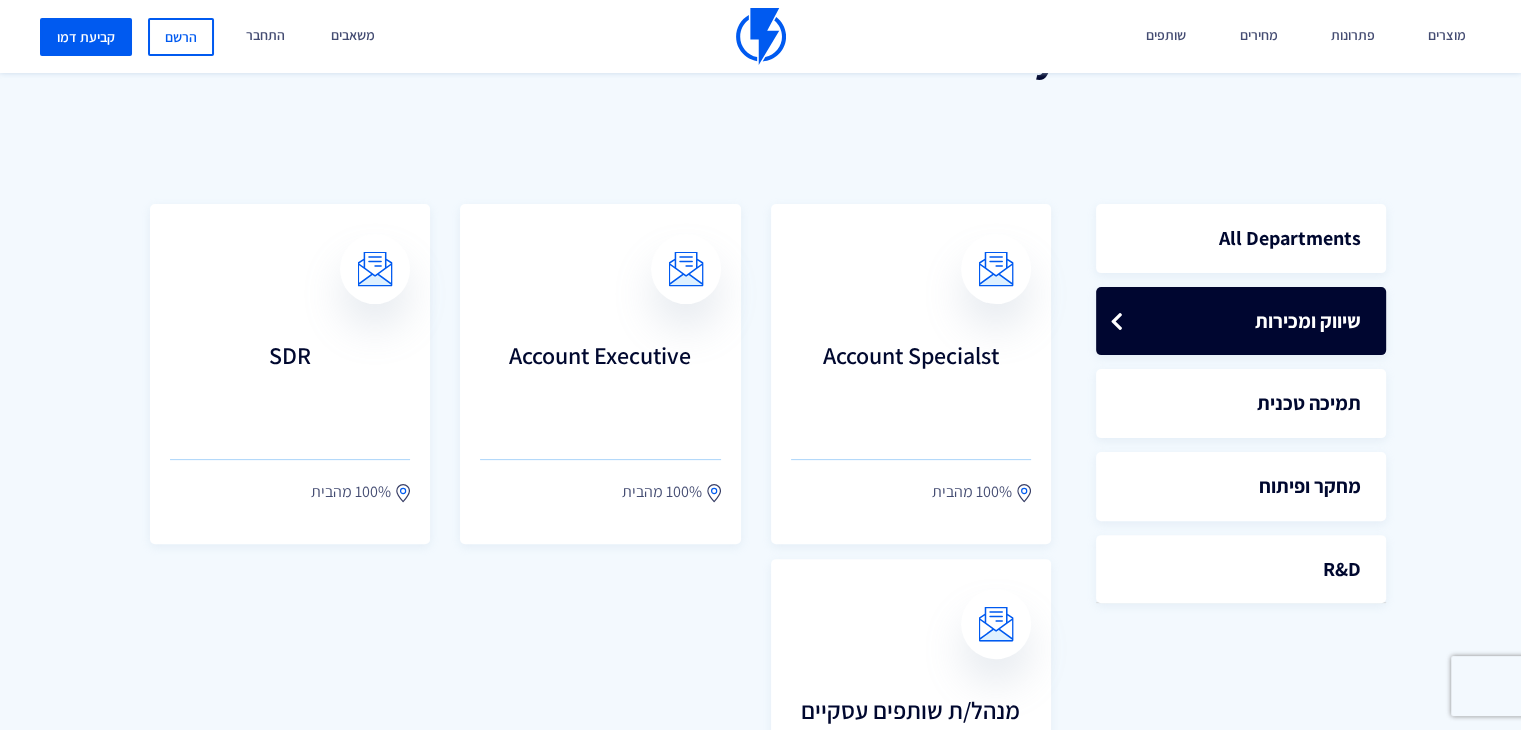scroll, scrollTop: 400, scrollLeft: 0, axis: vertical 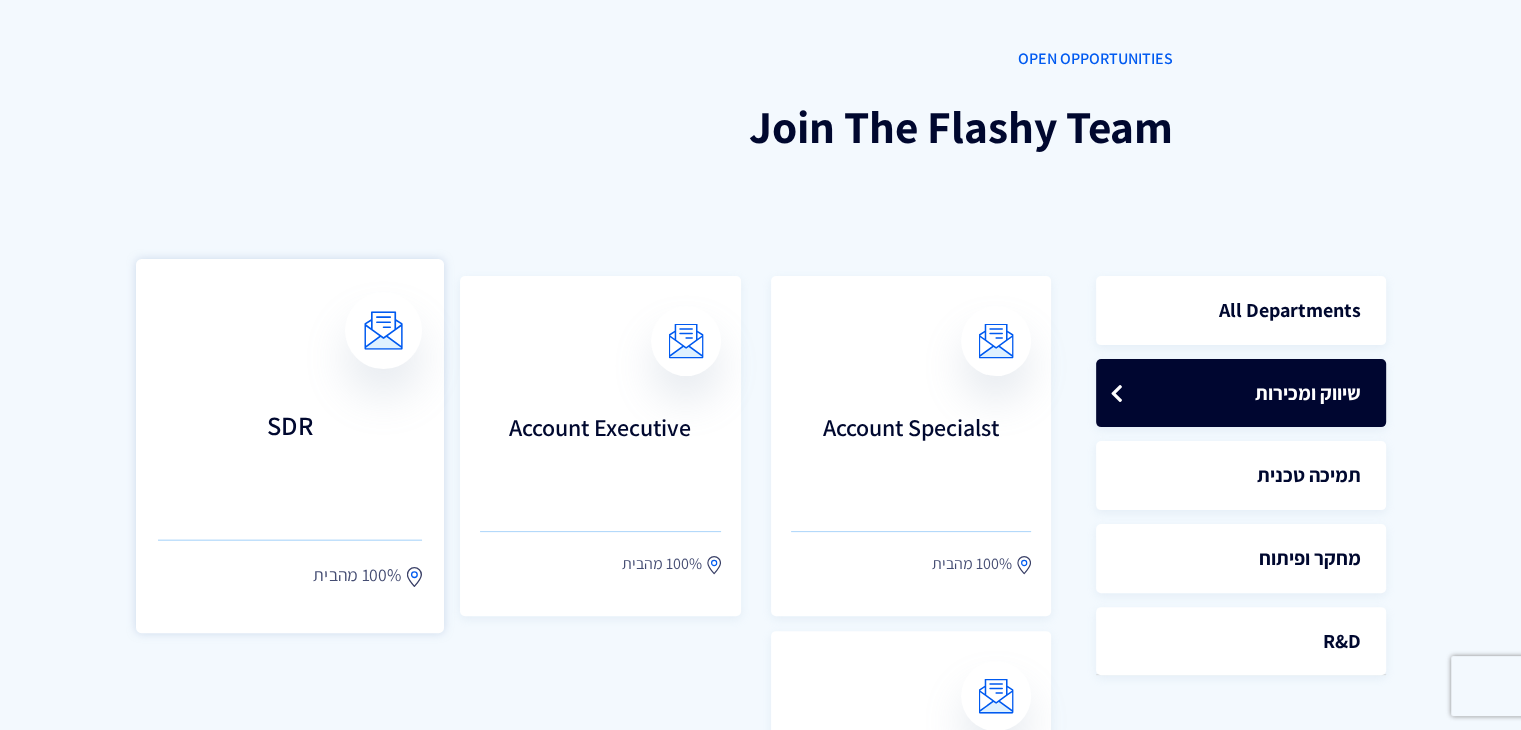 click on "SDR" at bounding box center (290, 455) 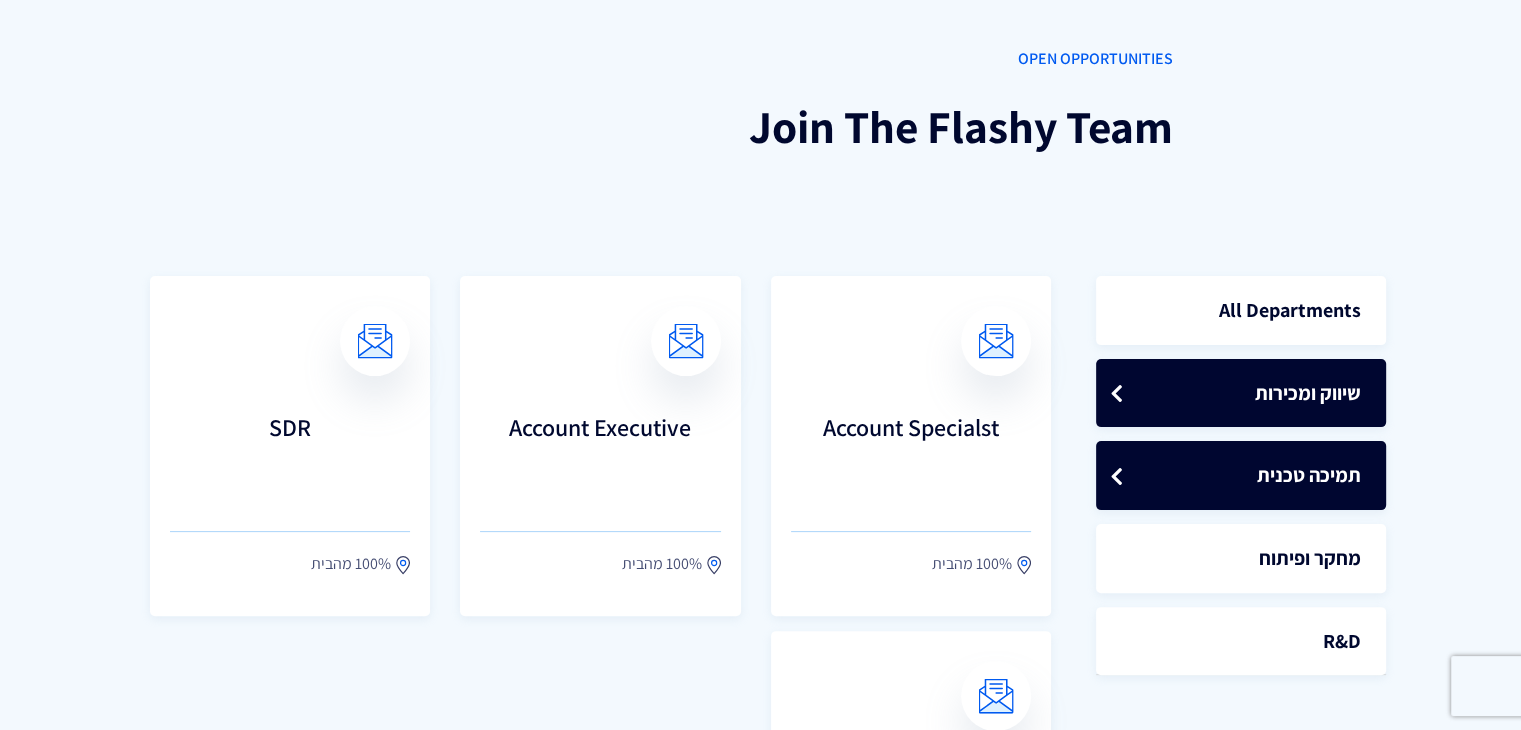 click on "תמיכה טכנית" at bounding box center [1241, 475] 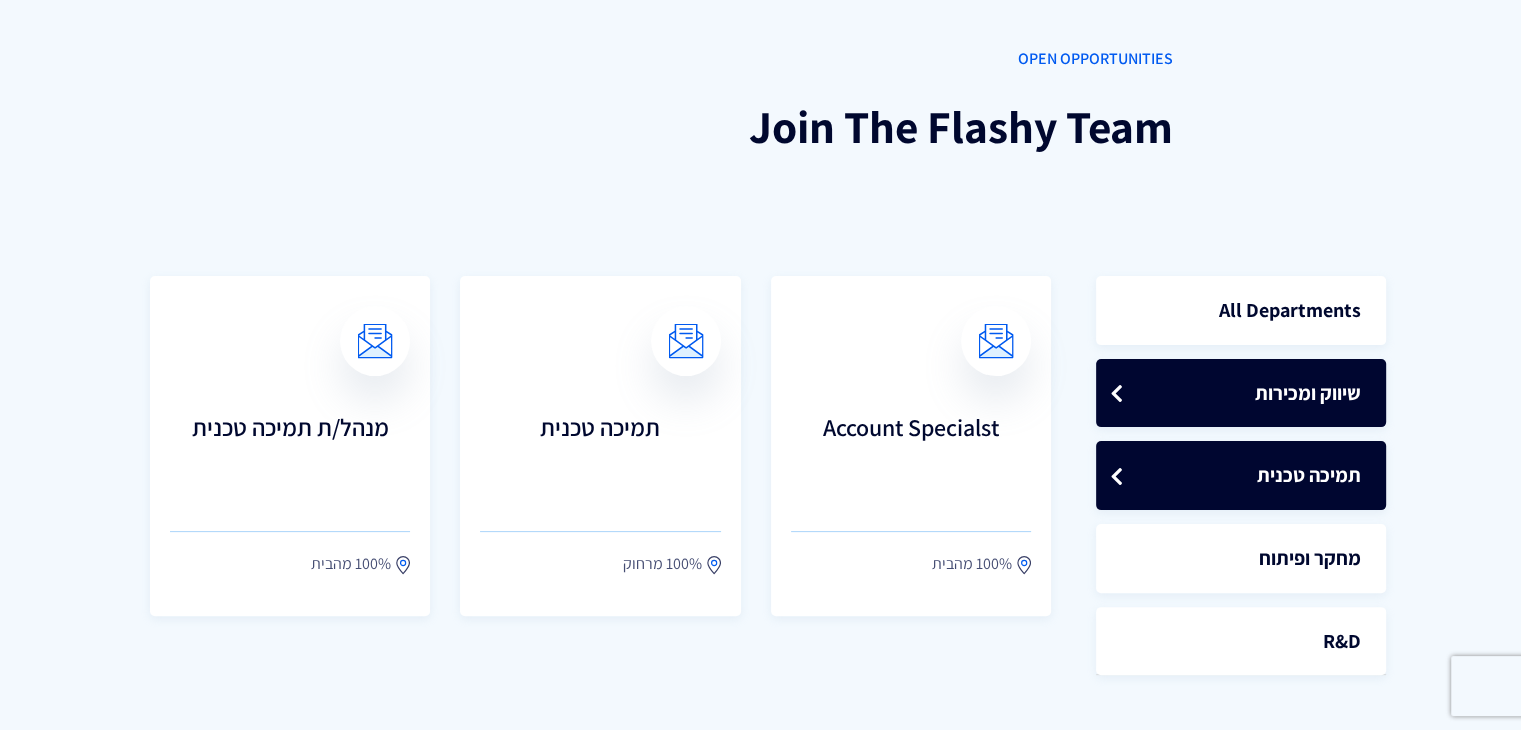 click on "שיווק ומכירות" at bounding box center [1241, 393] 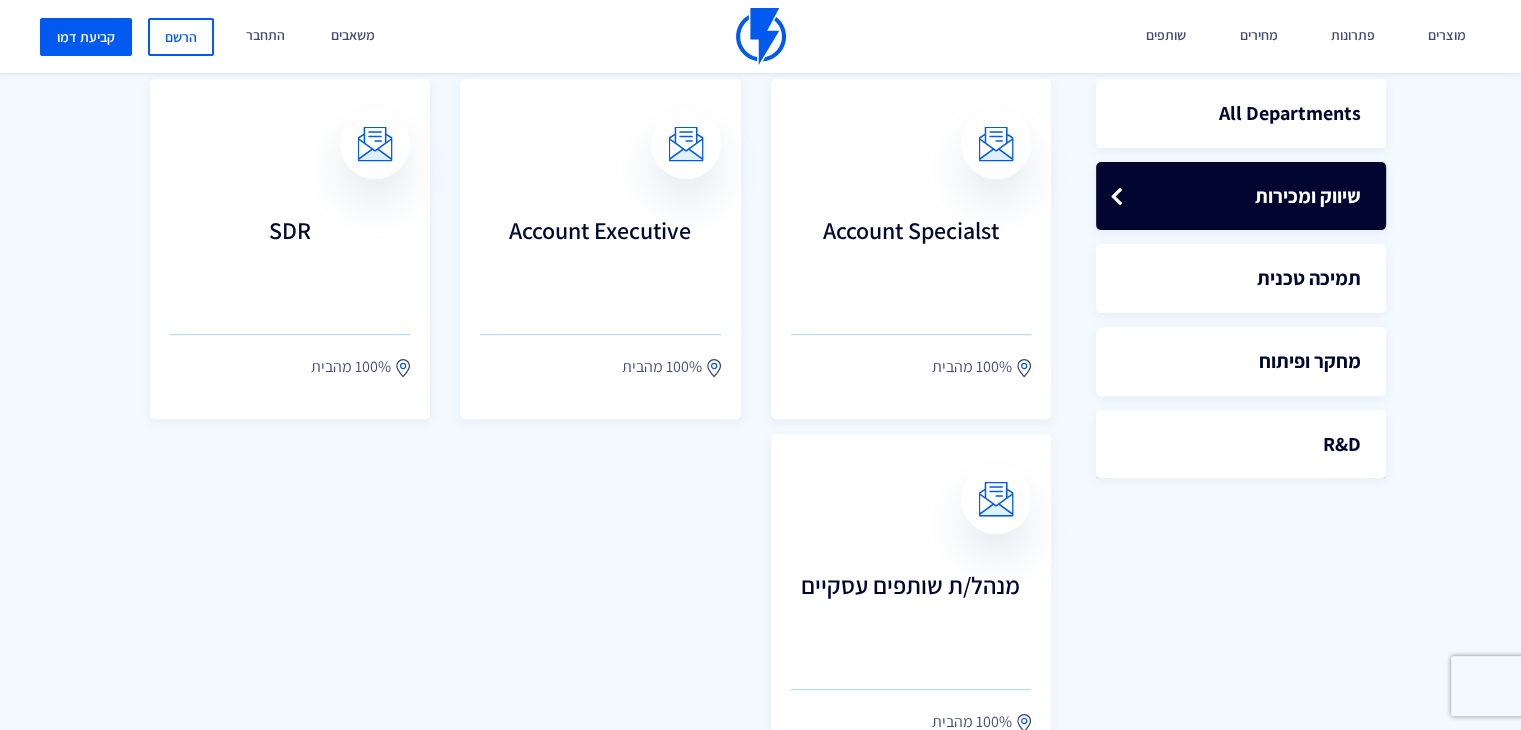 scroll, scrollTop: 600, scrollLeft: 0, axis: vertical 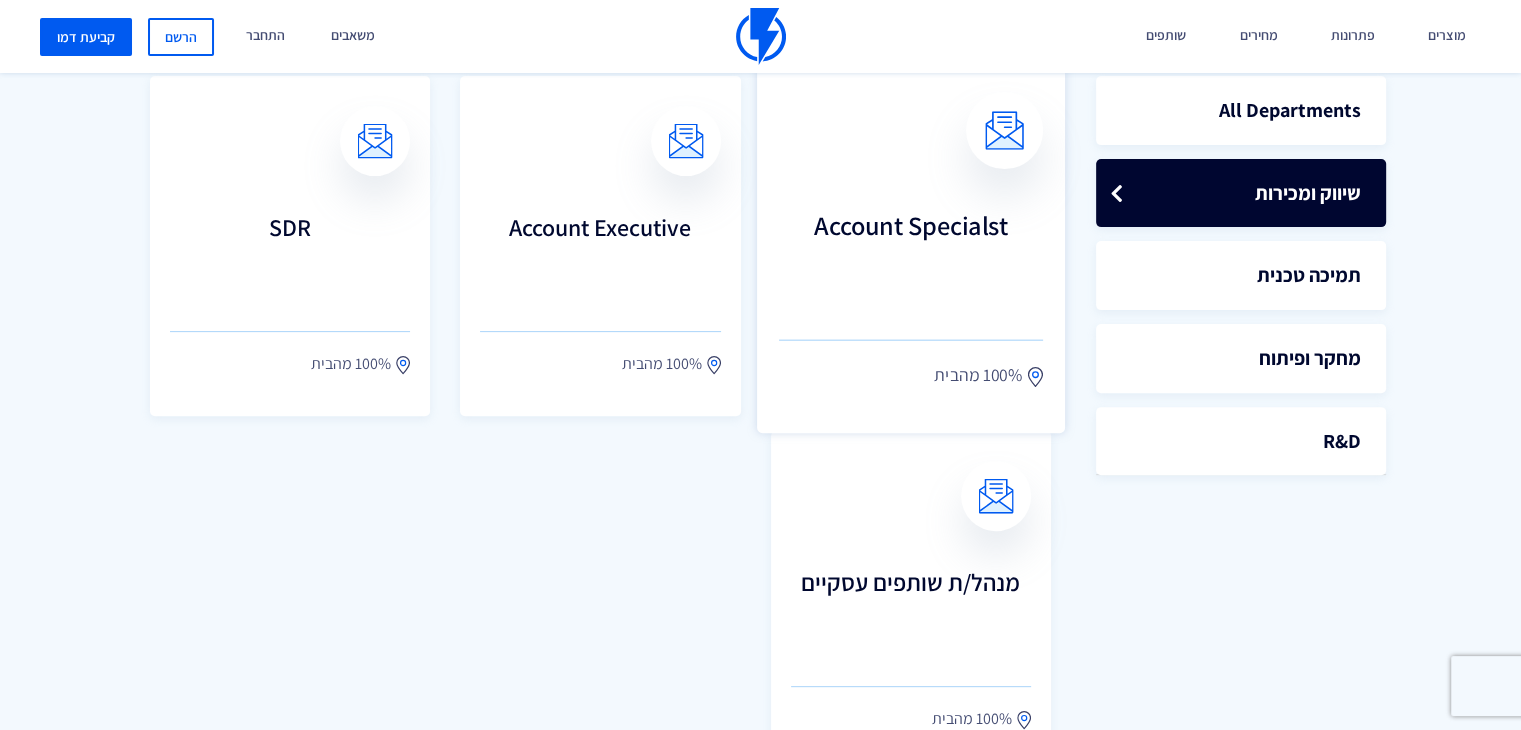 click on "Account Specialst" at bounding box center [911, 255] 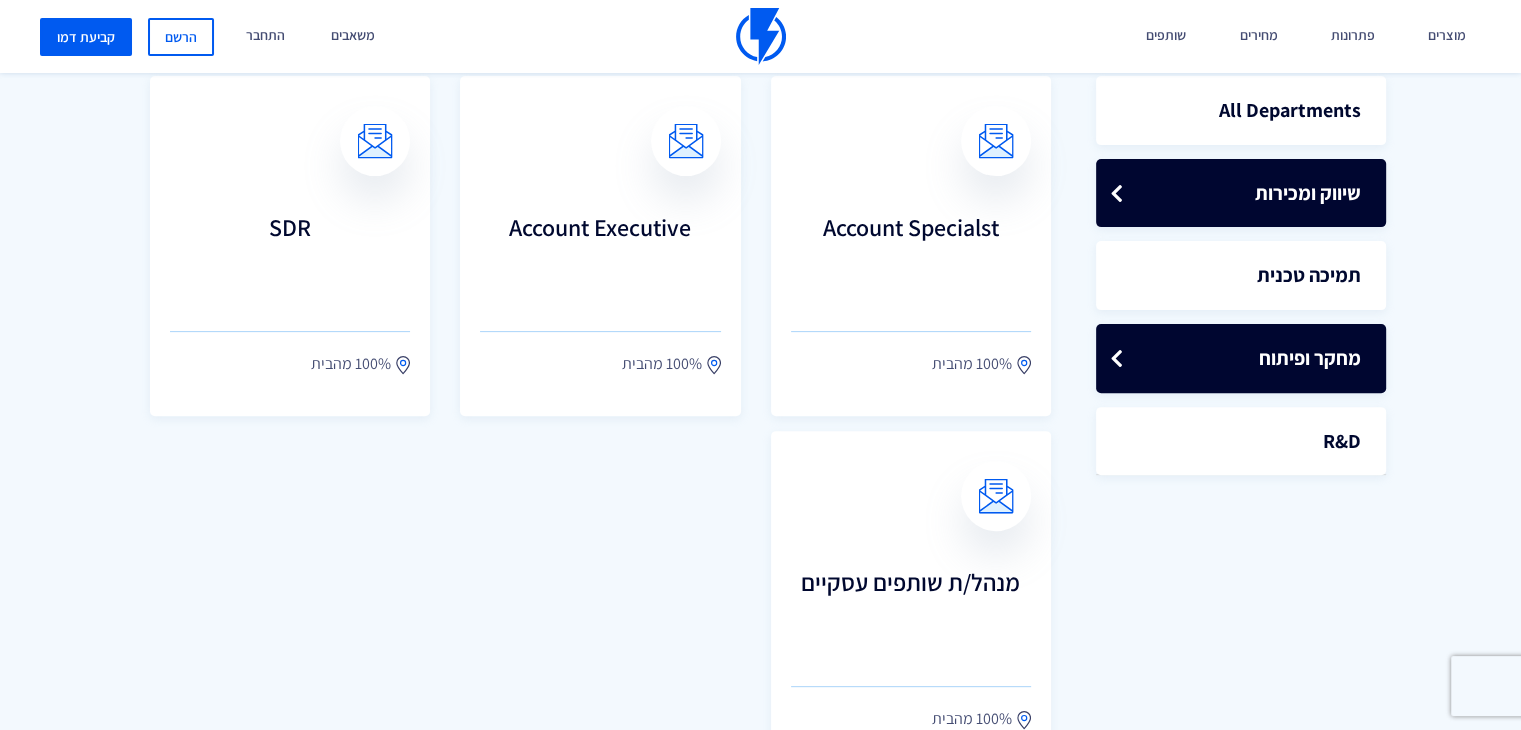 click on "מחקר ופיתוח" at bounding box center [1241, 358] 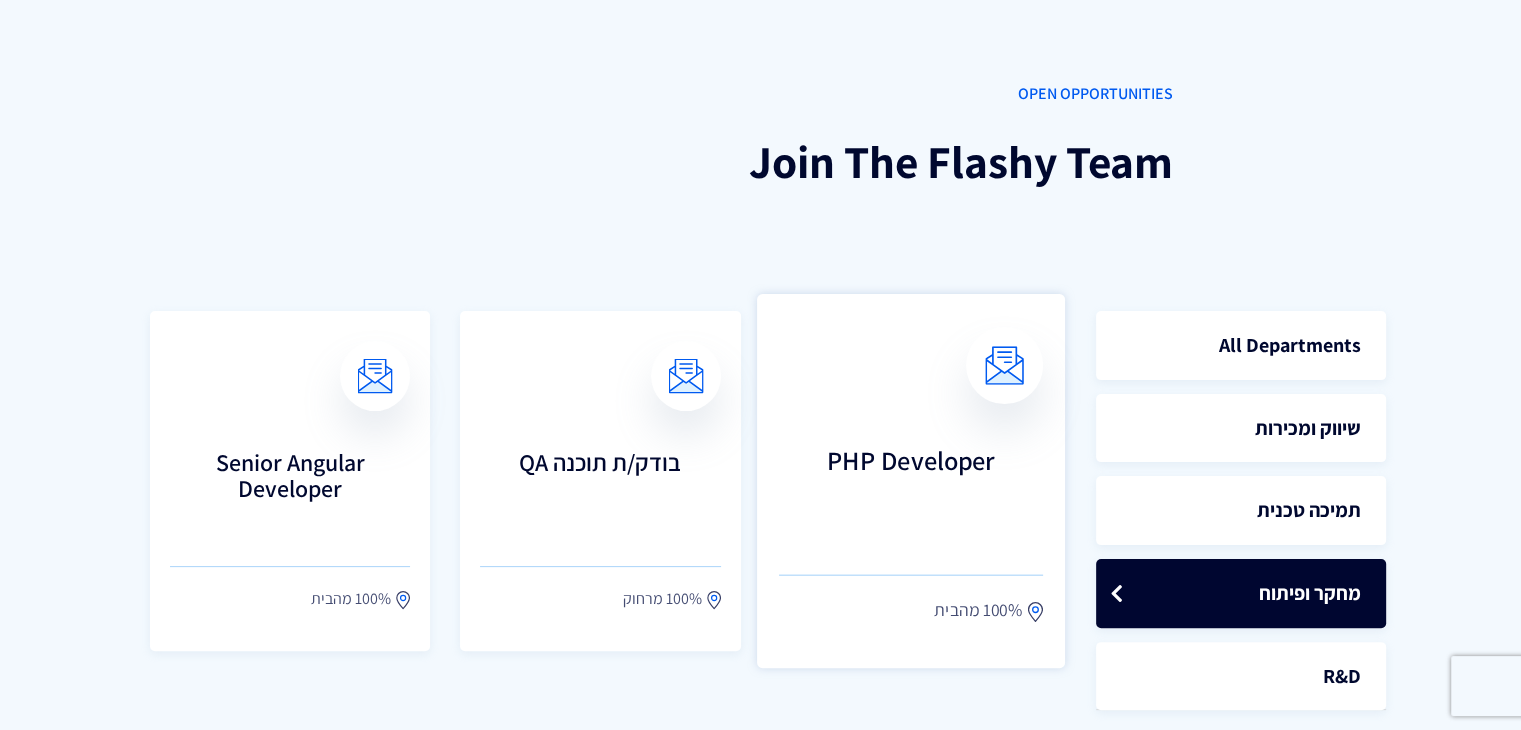 scroll, scrollTop: 400, scrollLeft: 0, axis: vertical 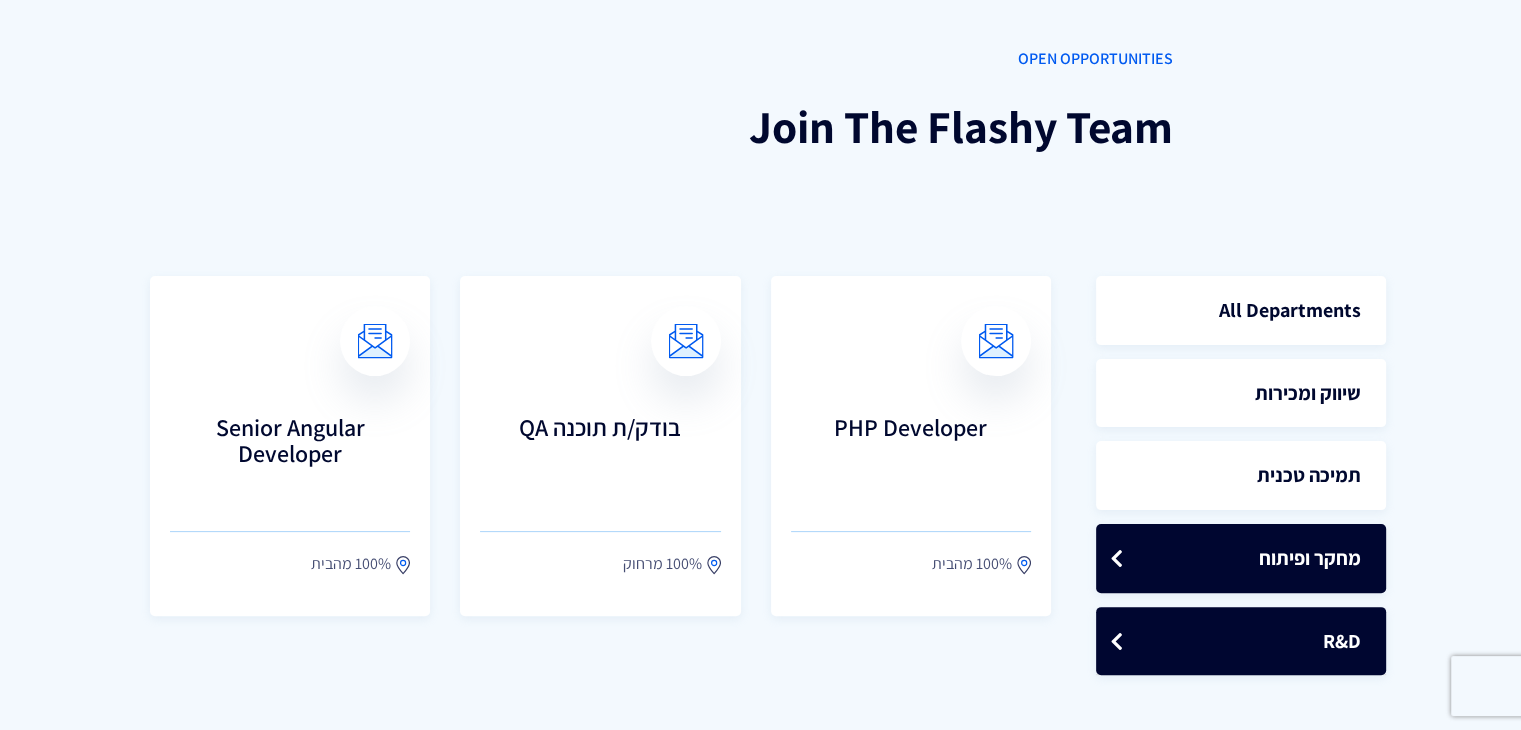 click on "R&D" at bounding box center [1241, 641] 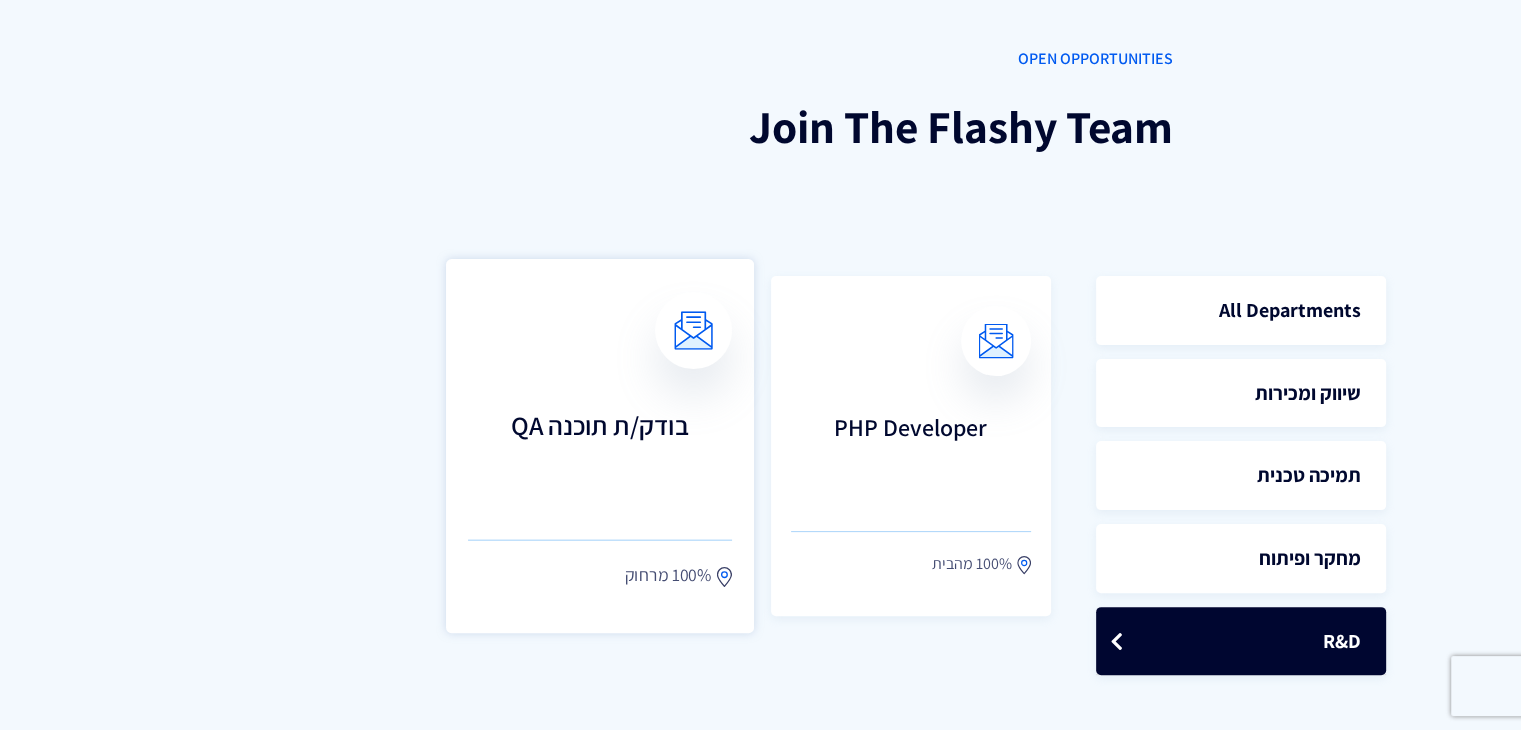 click on "בודק/ת תוכנה QA" at bounding box center (600, 455) 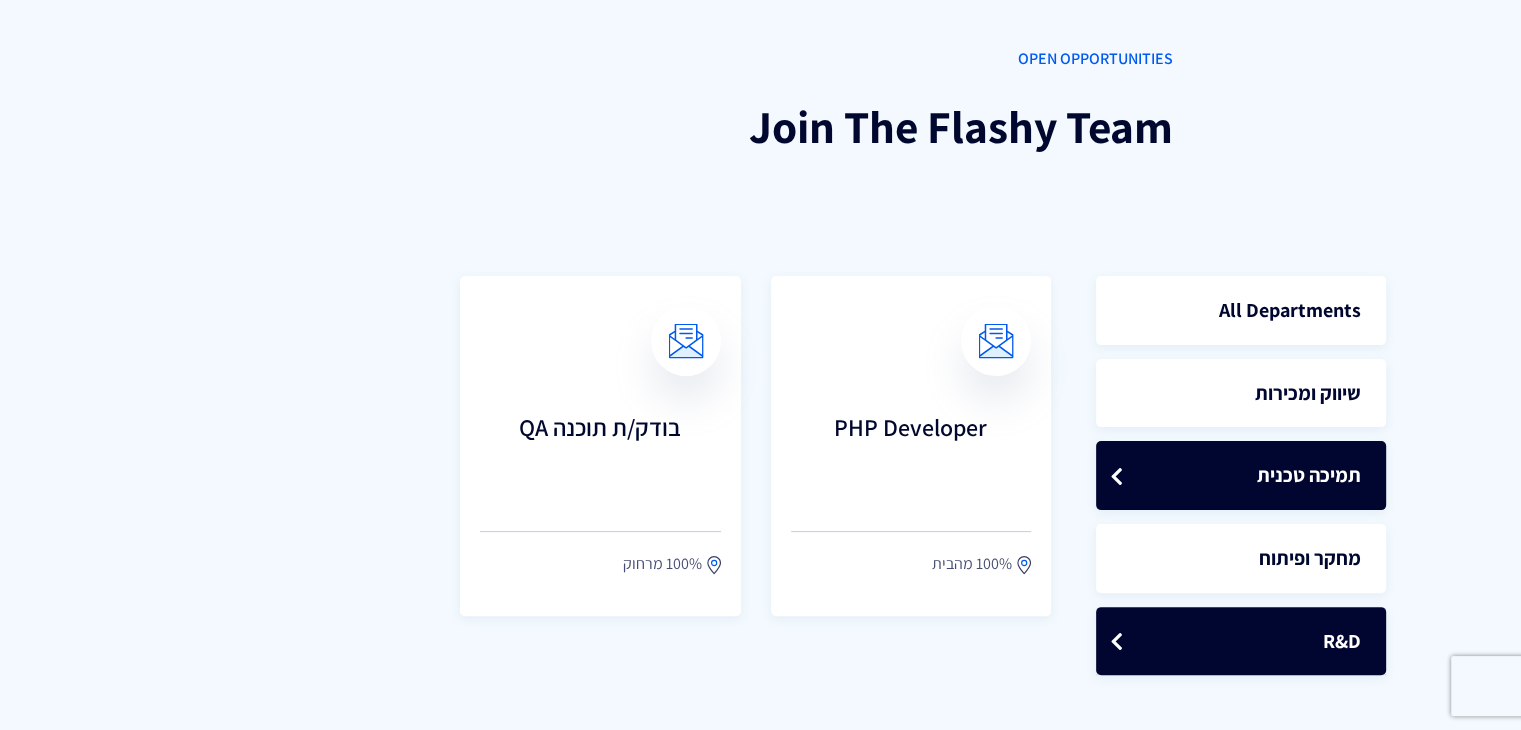 click on "תמיכה טכנית" at bounding box center [1241, 475] 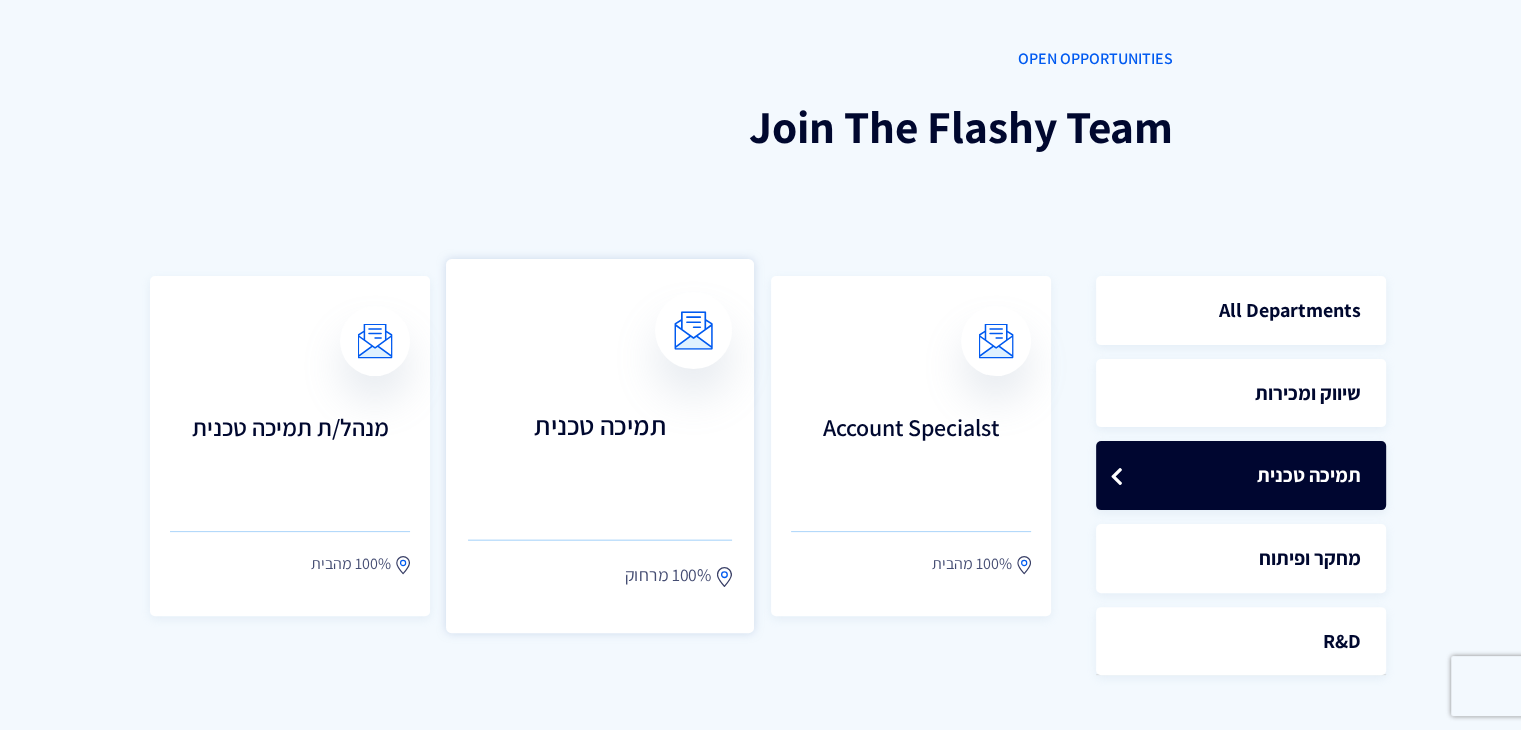 click on "תמיכה טכנית" at bounding box center (600, 455) 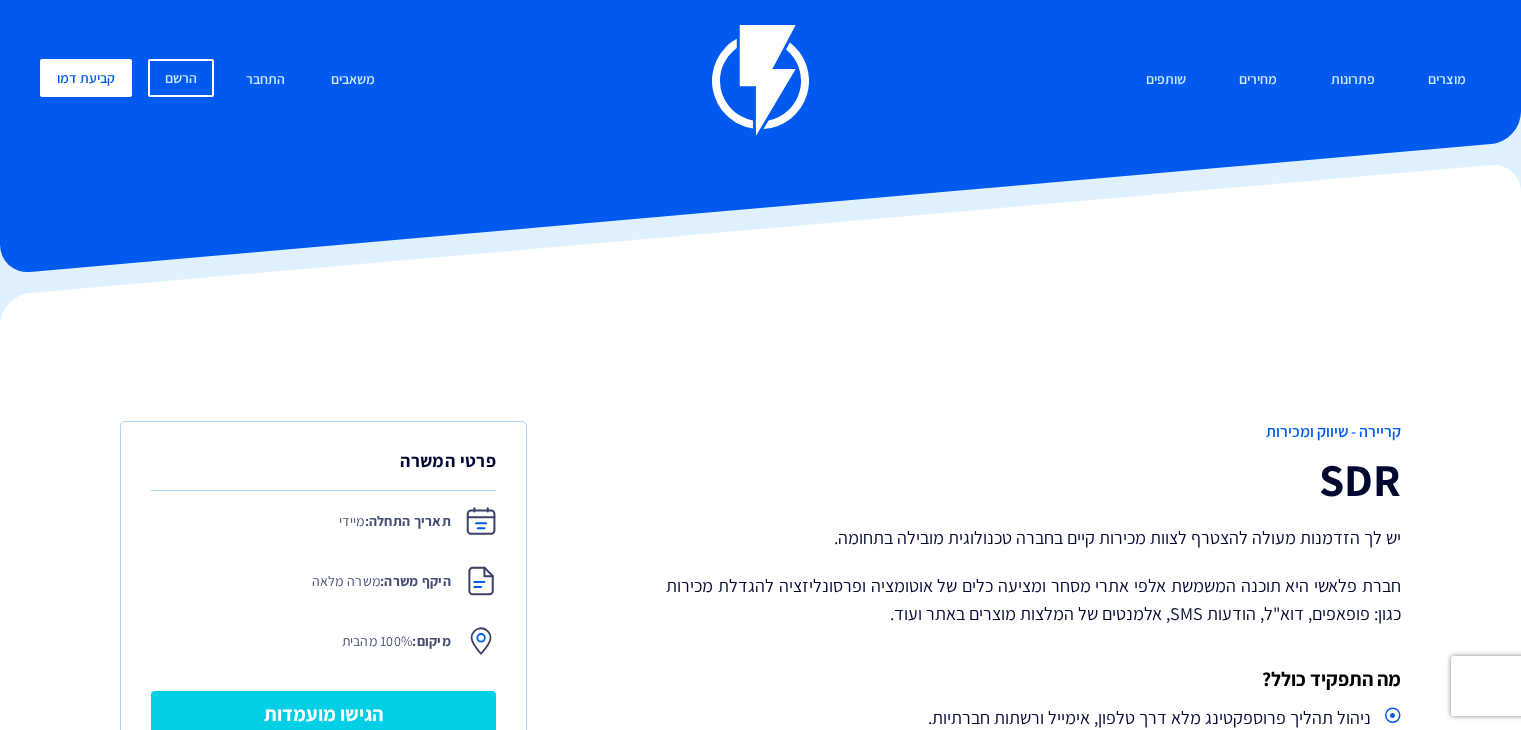 scroll, scrollTop: 0, scrollLeft: 0, axis: both 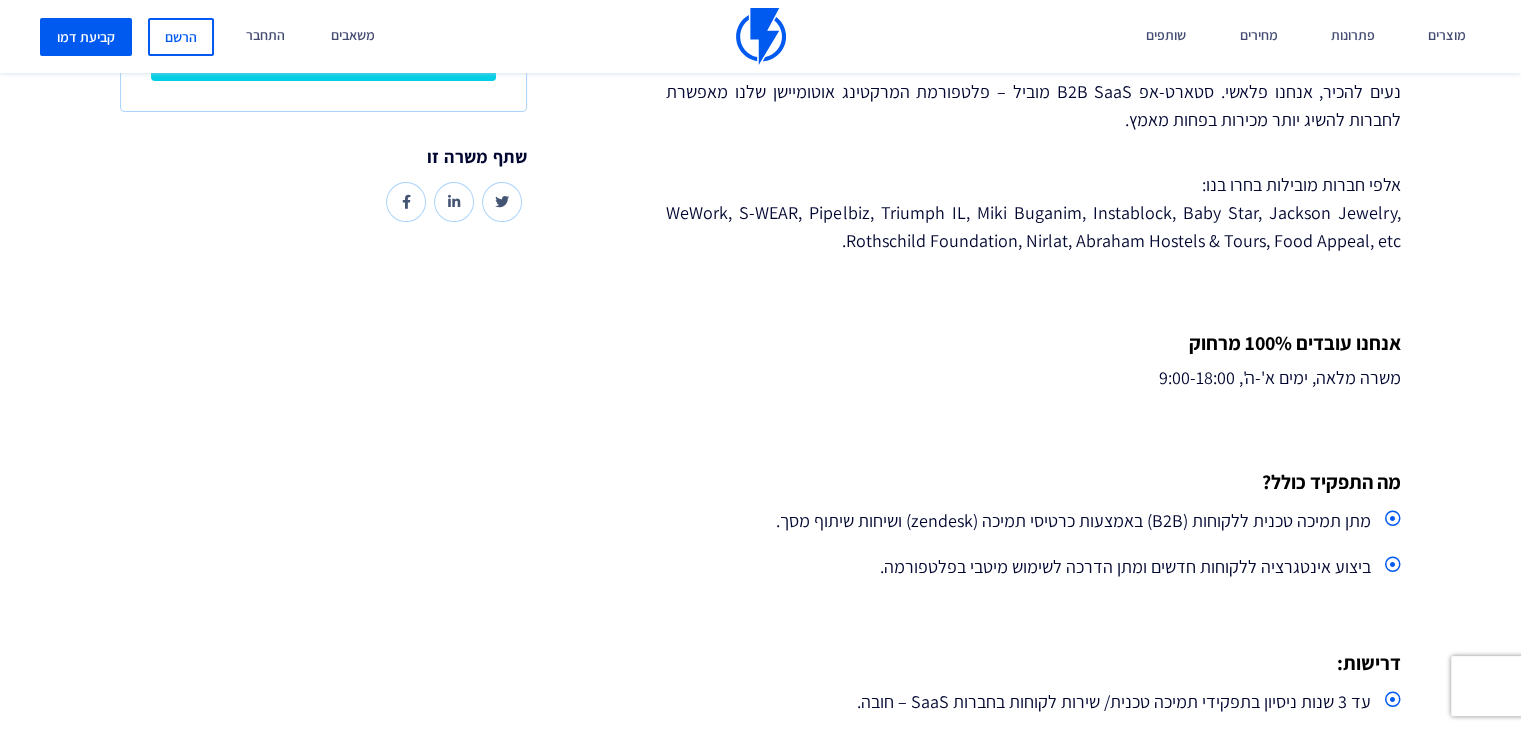 click on "משרה מלאה, ימים א'-ה', 9:00-18:00" at bounding box center (1033, 378) 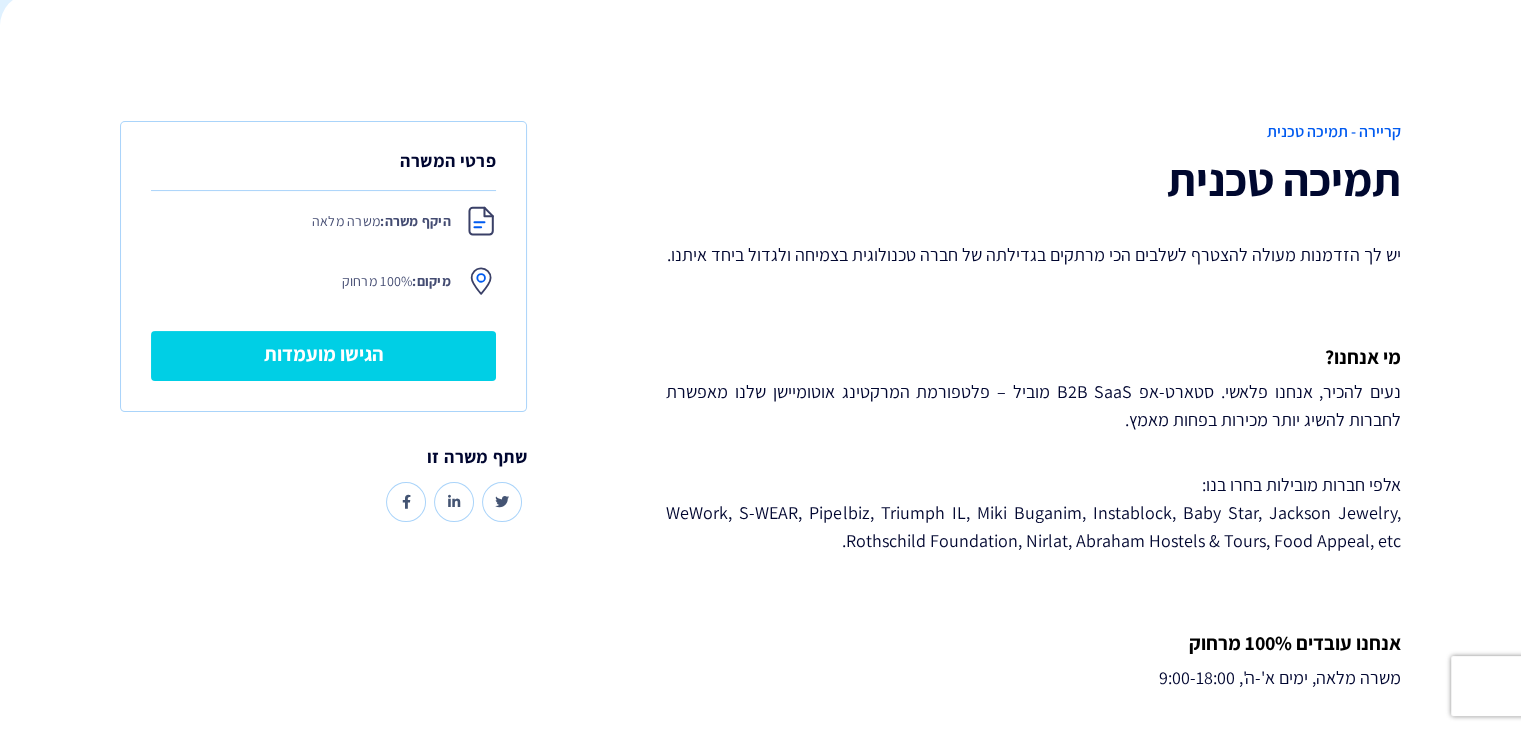 scroll, scrollTop: 400, scrollLeft: 0, axis: vertical 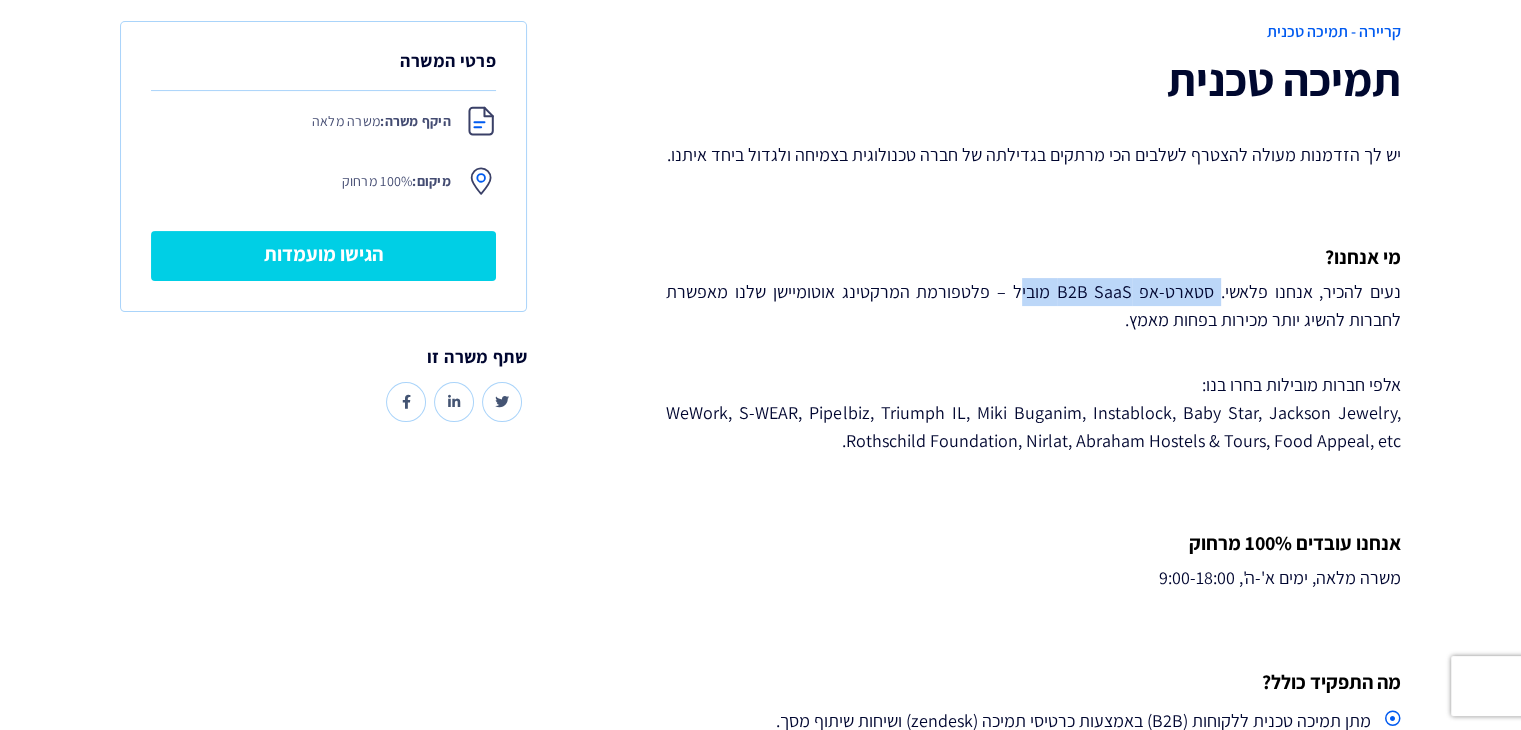 drag, startPoint x: 1016, startPoint y: 291, endPoint x: 1219, endPoint y: 301, distance: 203.24615 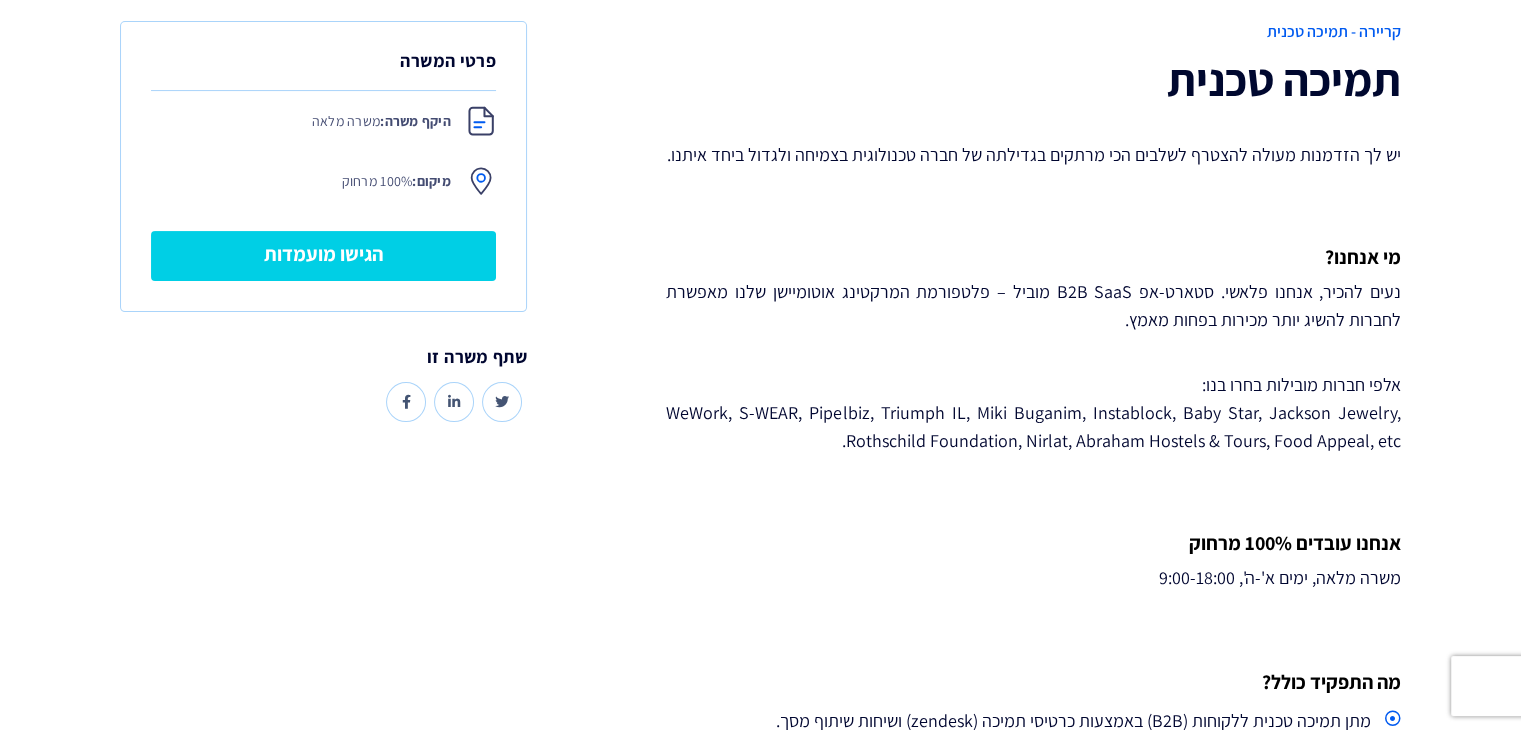 click on "WeWork, S-WEAR, Pipelbiz, Triumph IL, Miki Buganim, Instablock, Baby Star, Jackson Jewelry, Rothschild Foundation, Nirlat, Abraham Hostels & Tours, Food Appeal, etc." at bounding box center (1033, 573) 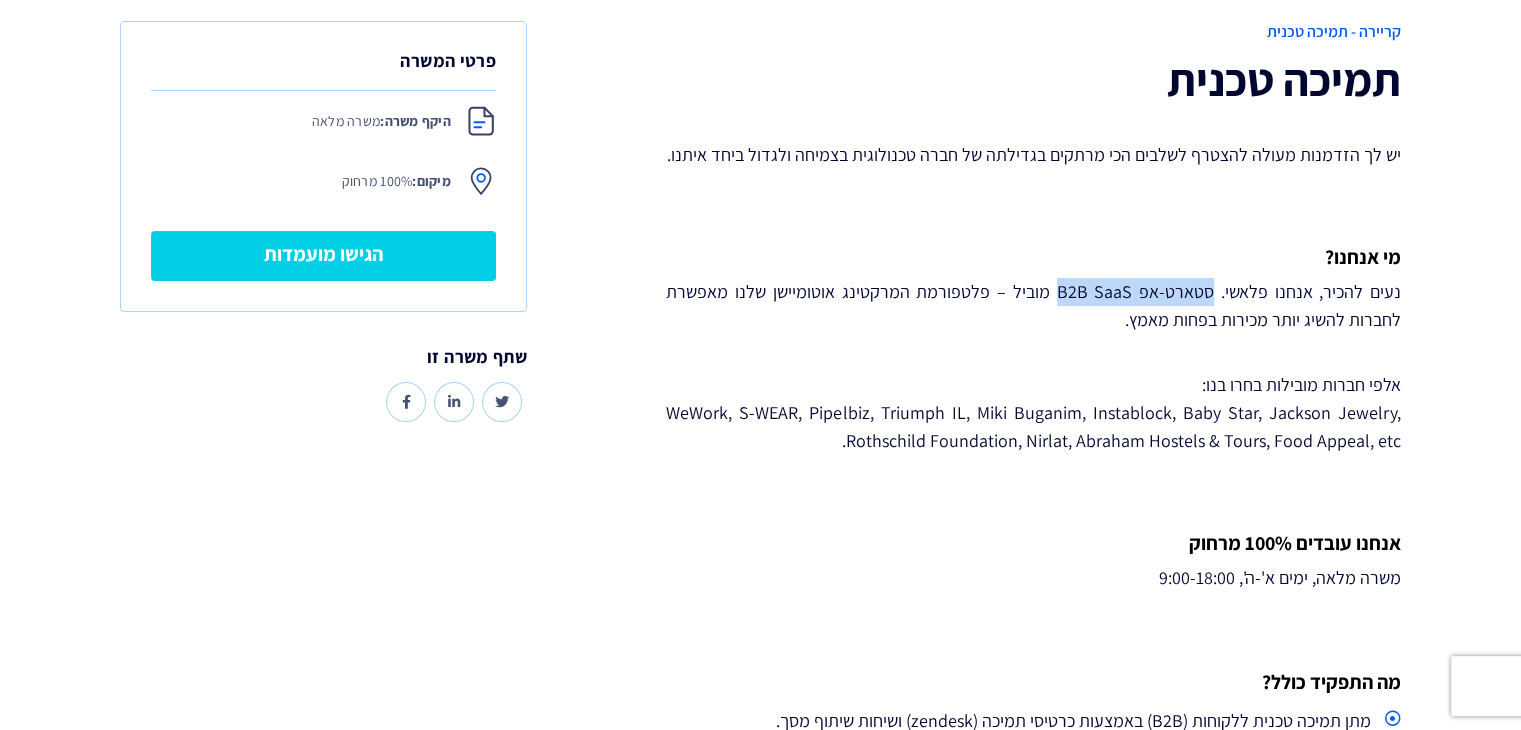 drag, startPoint x: 1053, startPoint y: 292, endPoint x: 1211, endPoint y: 298, distance: 158.11388 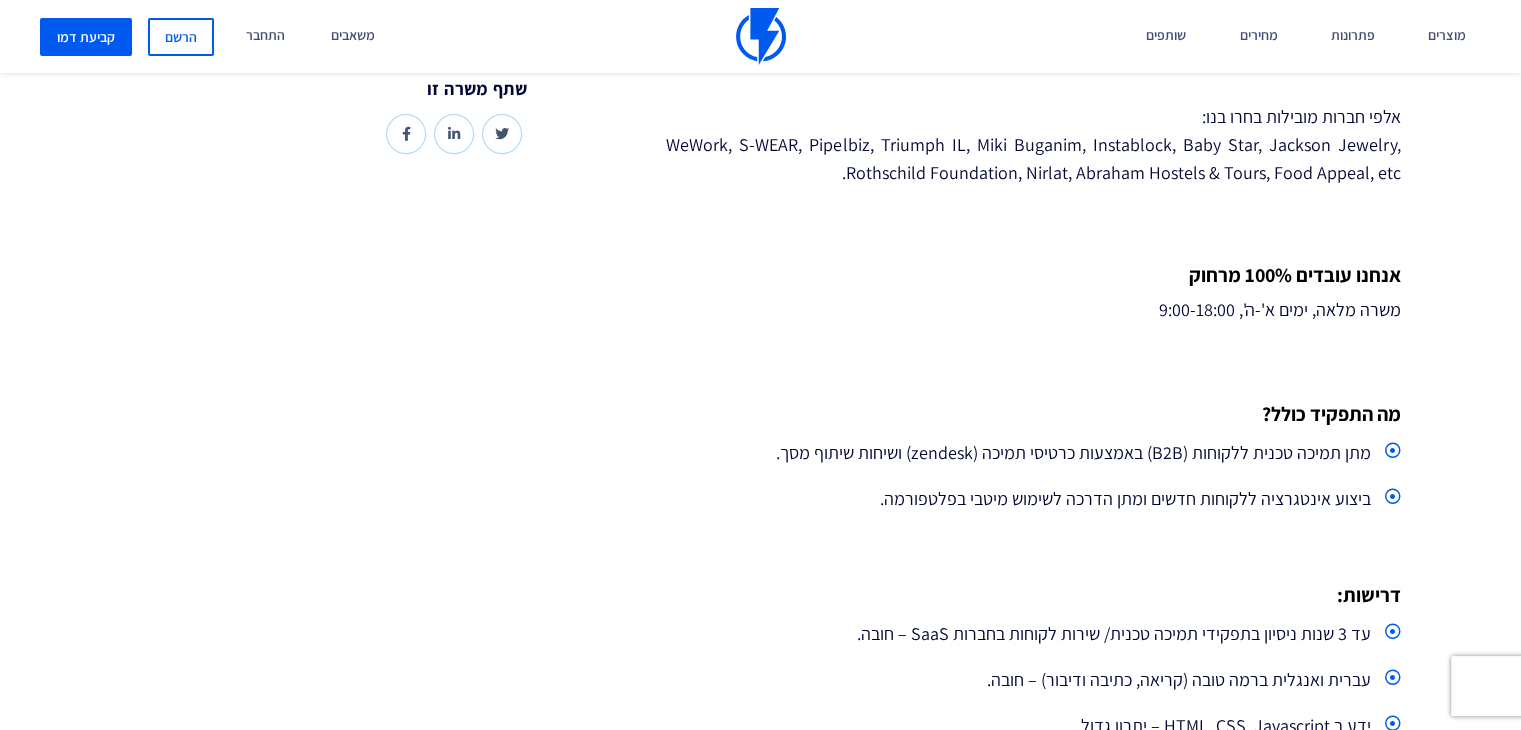 scroll, scrollTop: 700, scrollLeft: 0, axis: vertical 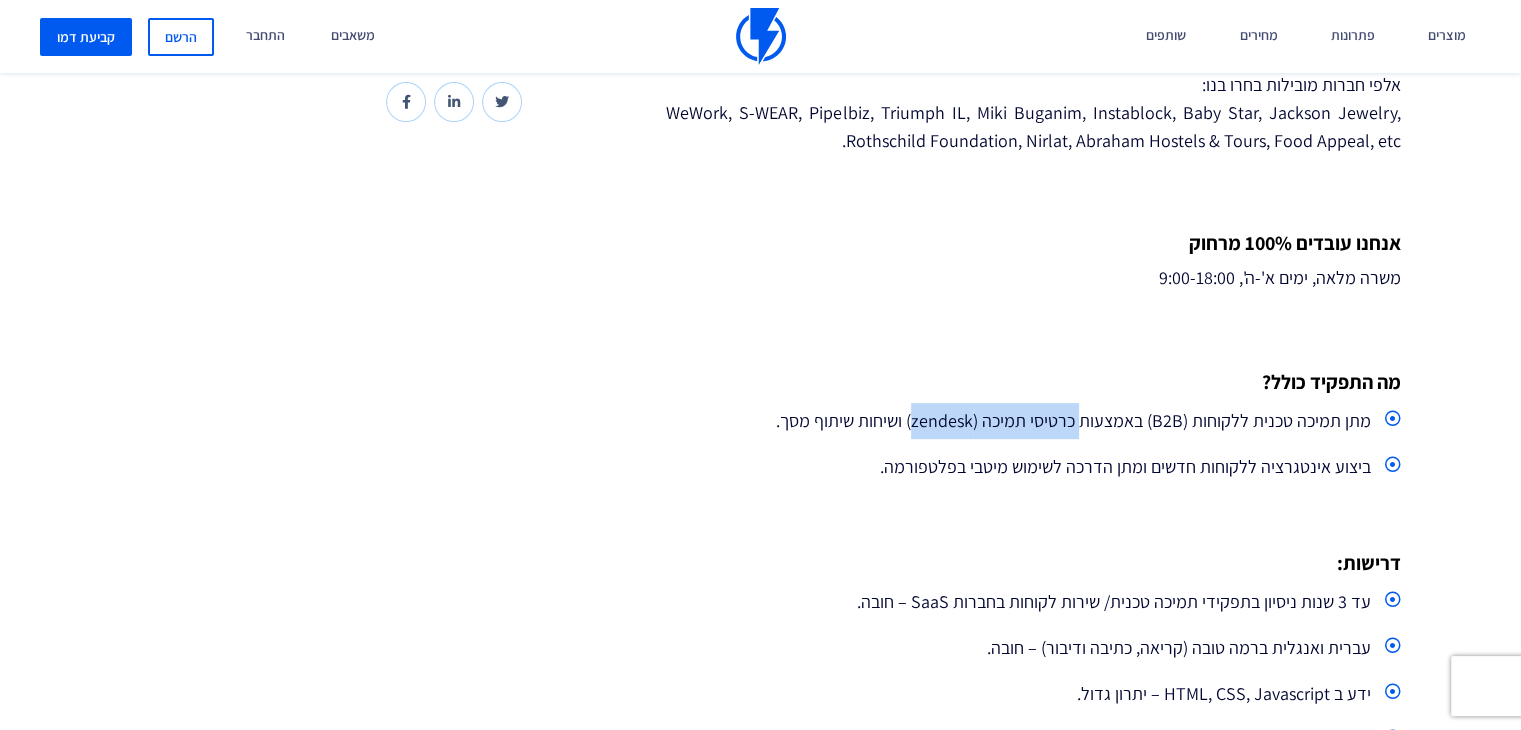 drag, startPoint x: 917, startPoint y: 416, endPoint x: 1081, endPoint y: 420, distance: 164.04877 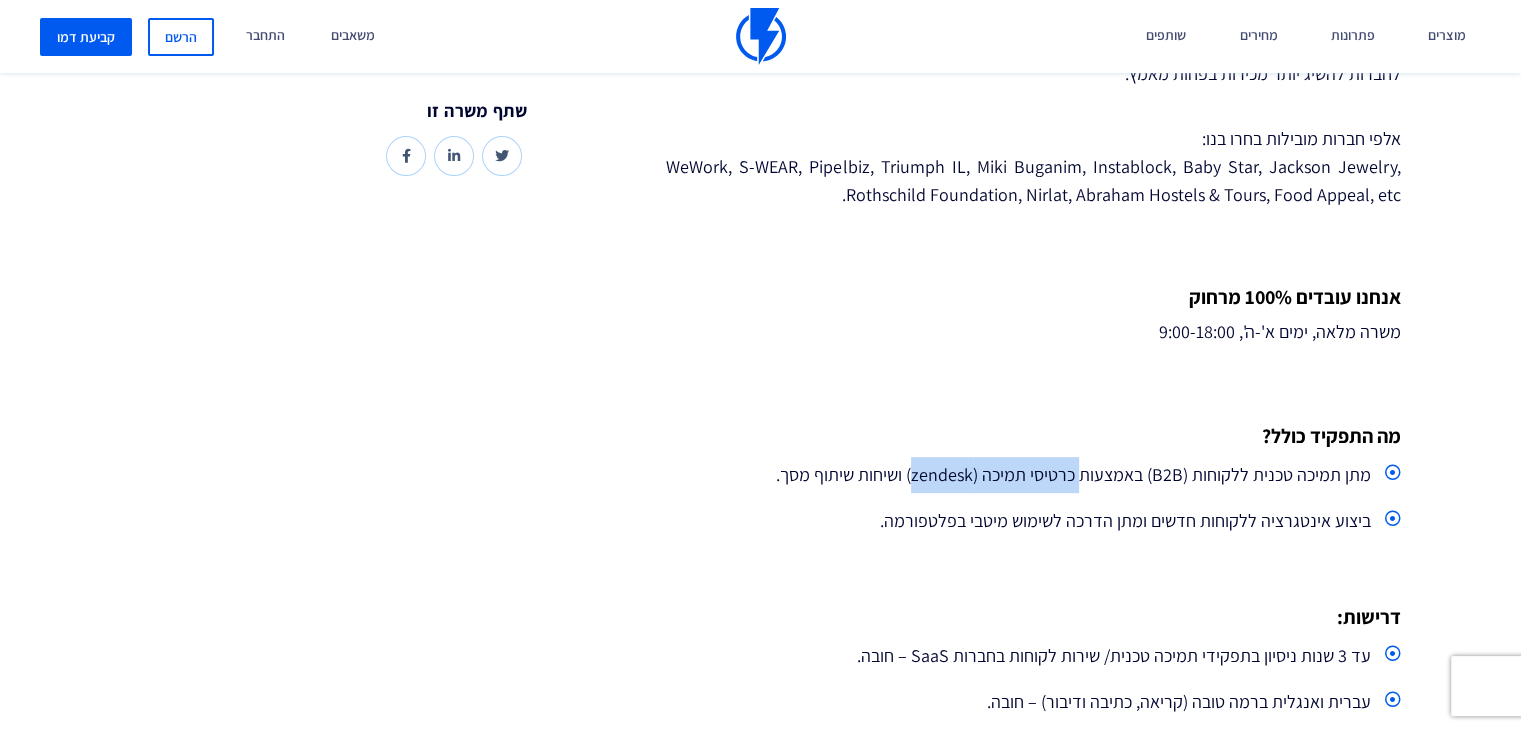 scroll, scrollTop: 700, scrollLeft: 0, axis: vertical 